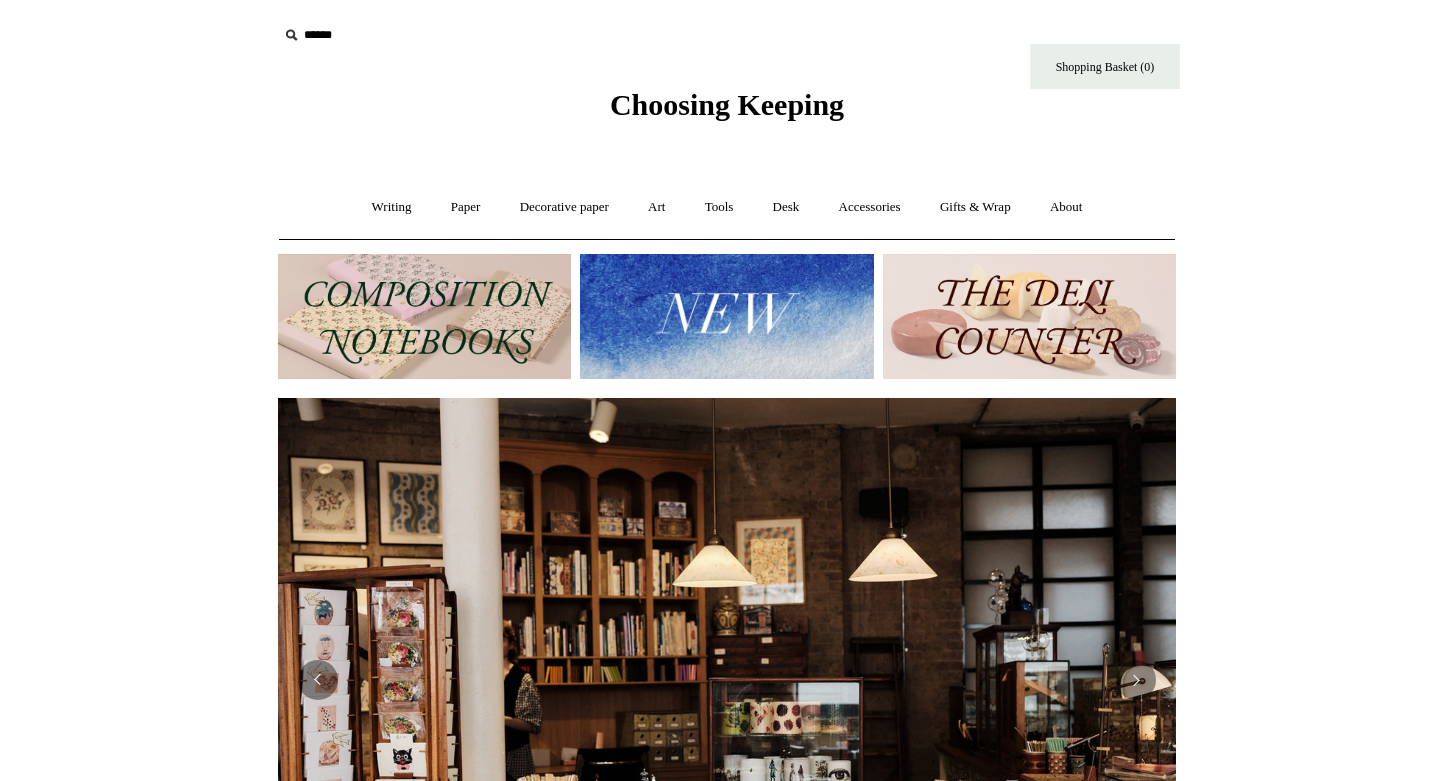 scroll, scrollTop: 0, scrollLeft: 0, axis: both 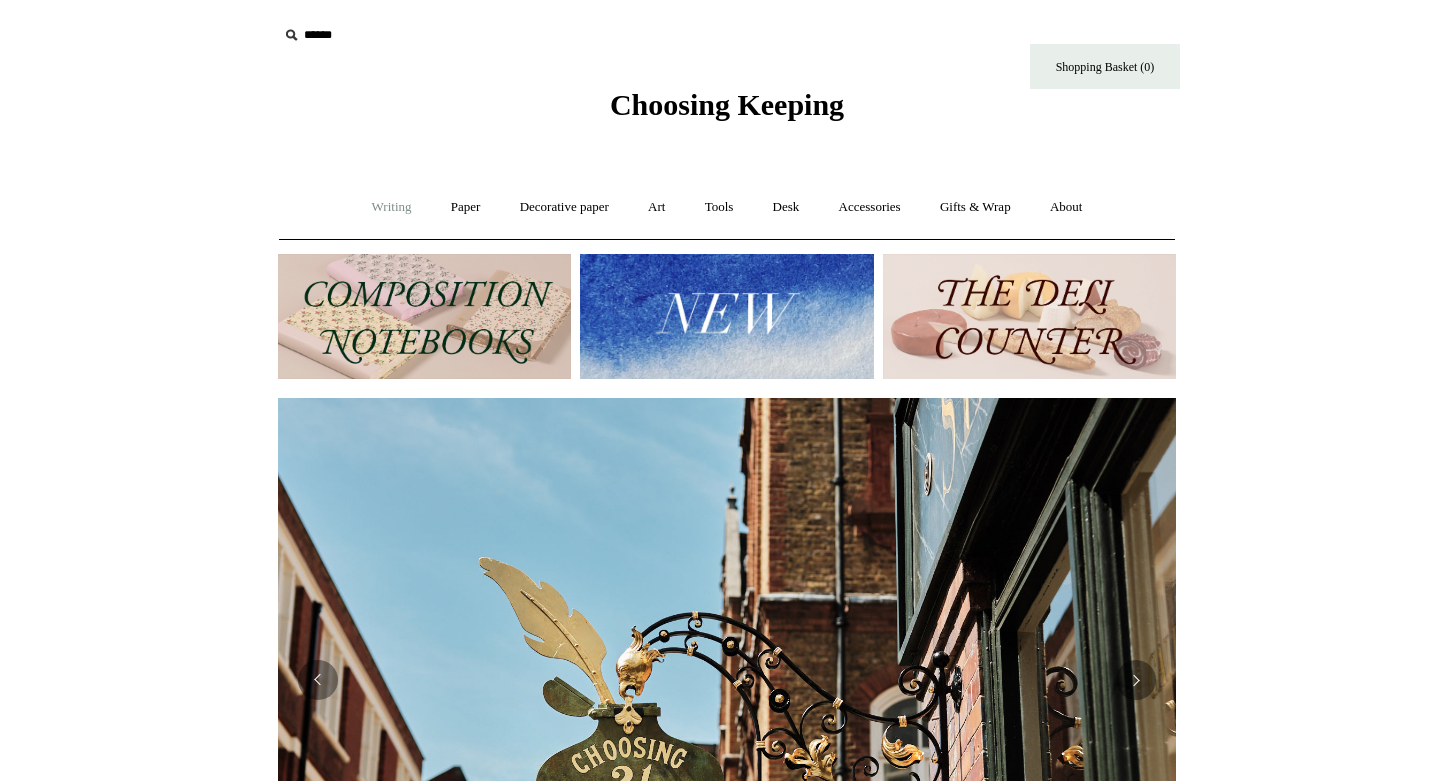 click on "Writing +" at bounding box center (392, 207) 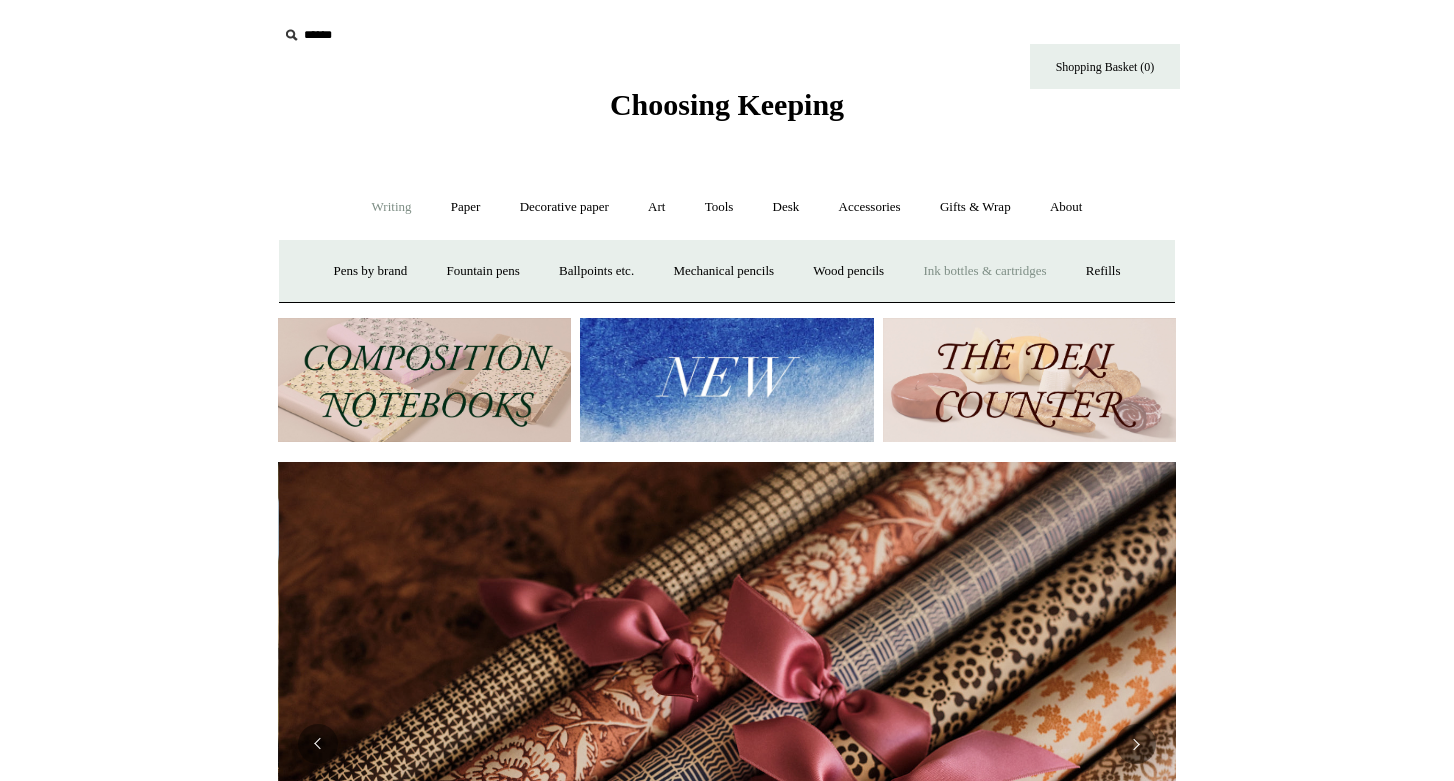 scroll, scrollTop: 0, scrollLeft: 1796, axis: horizontal 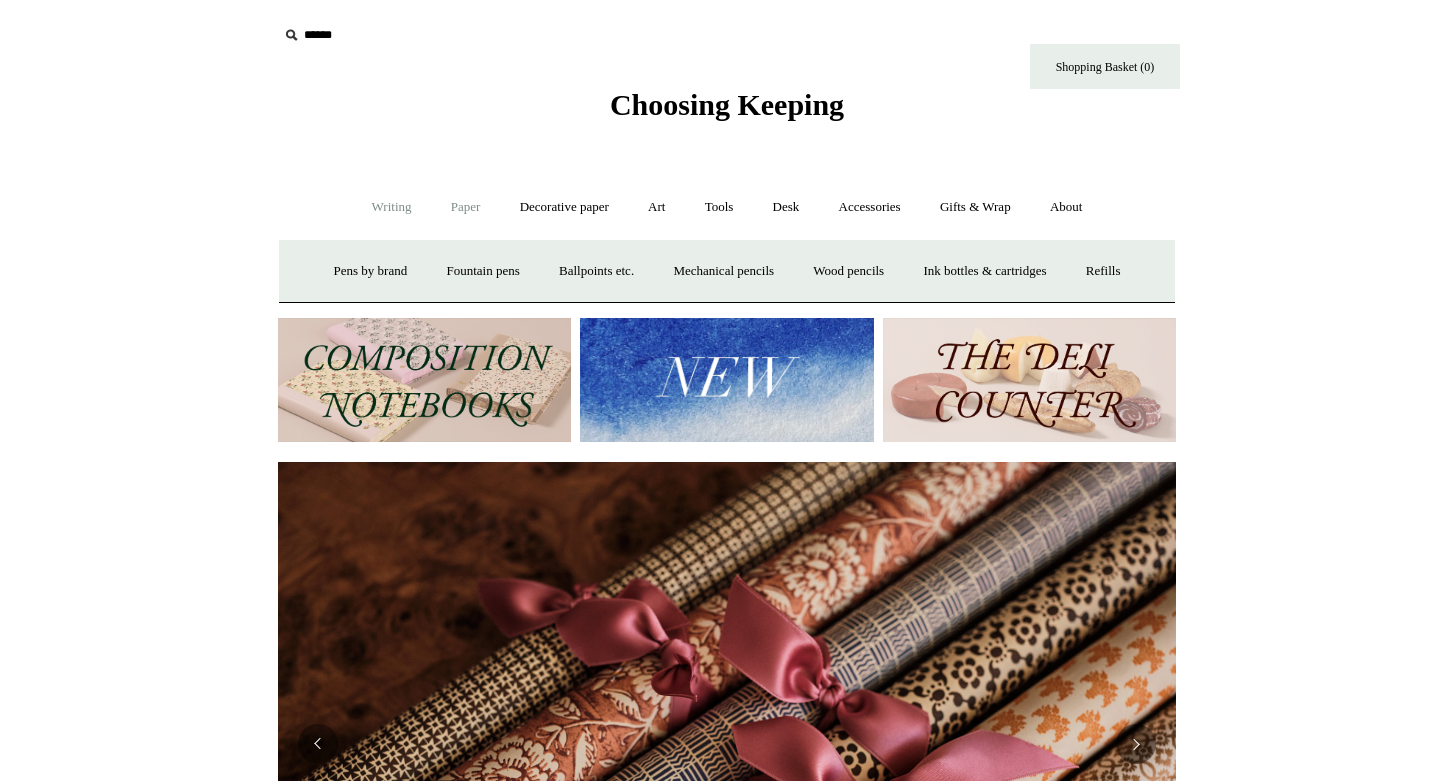 click on "Paper +" at bounding box center [466, 207] 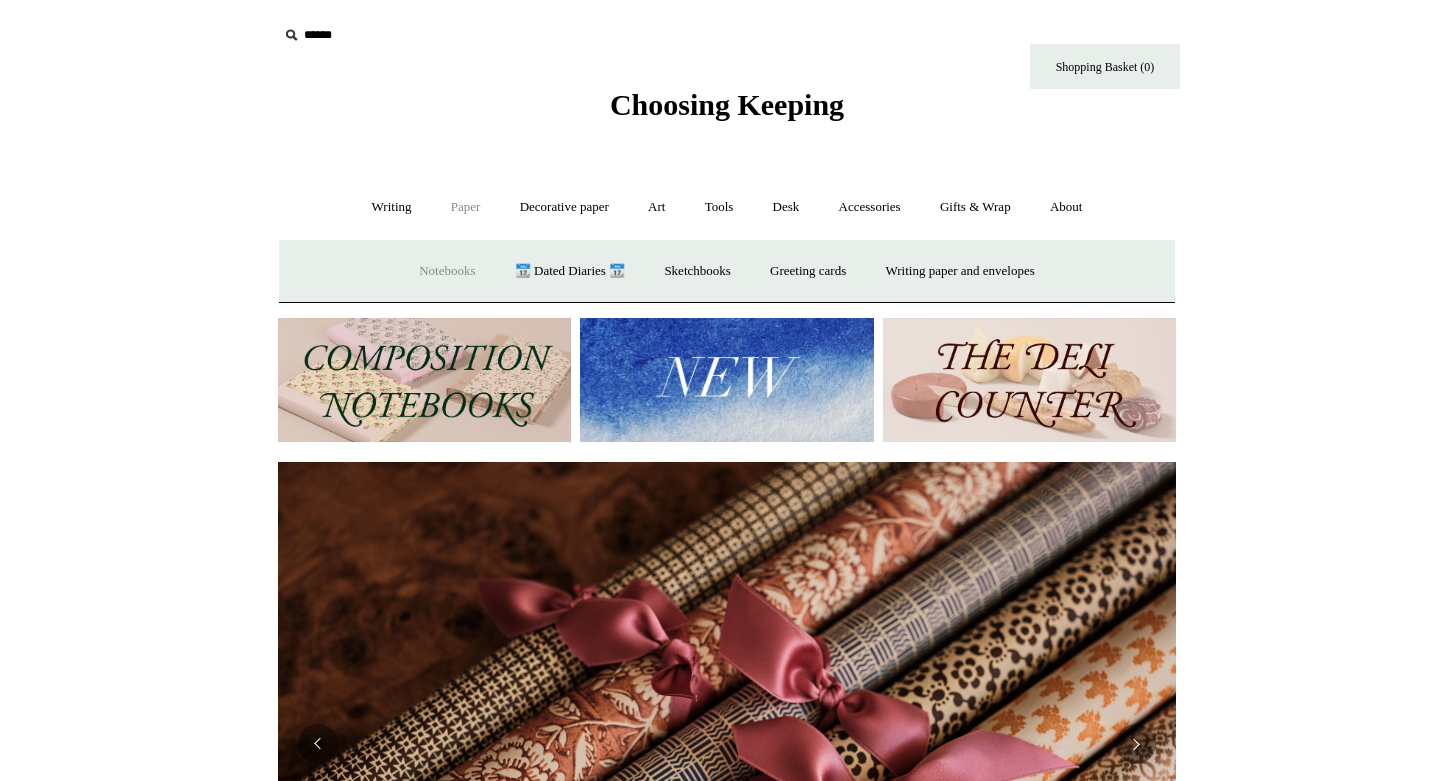 click on "Notebooks +" at bounding box center (447, 271) 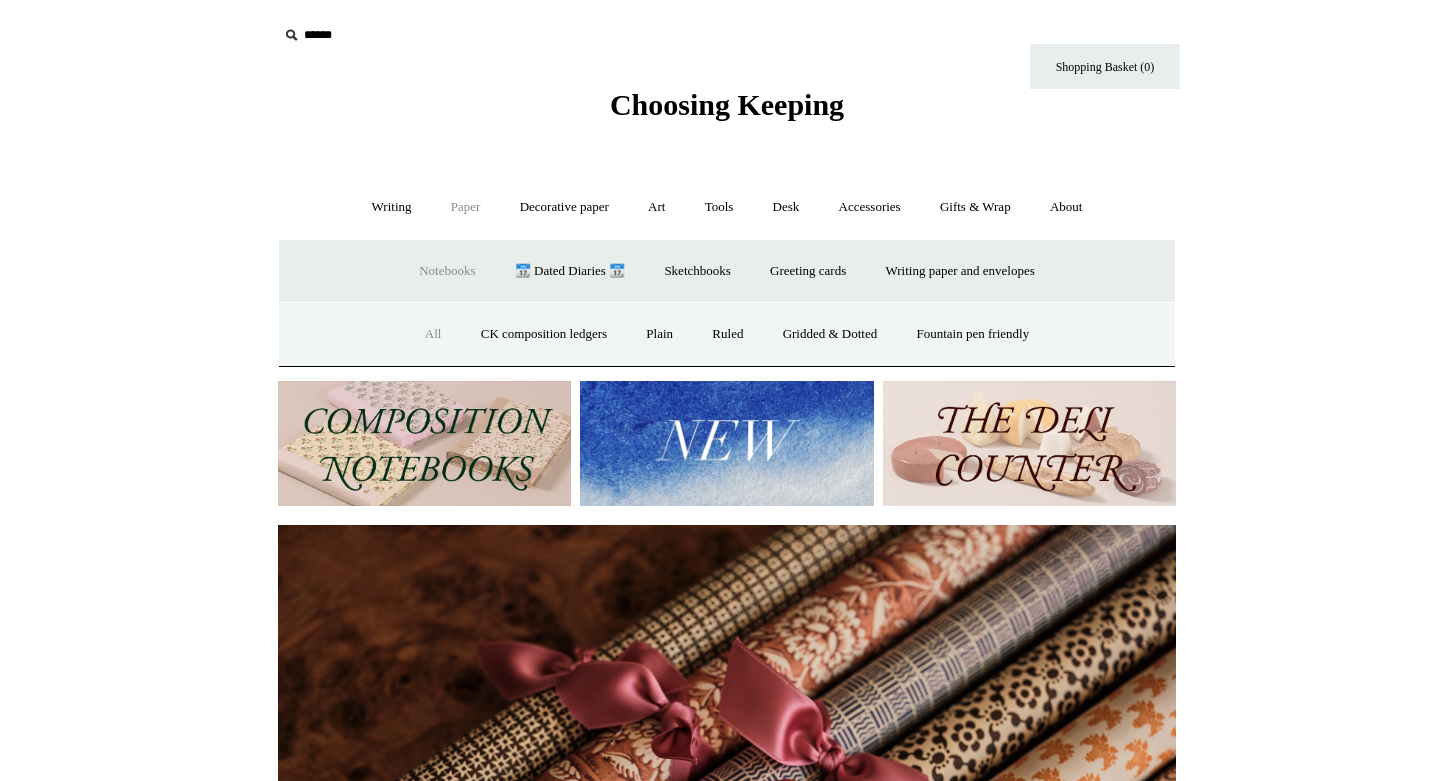 click on "All" at bounding box center (433, 334) 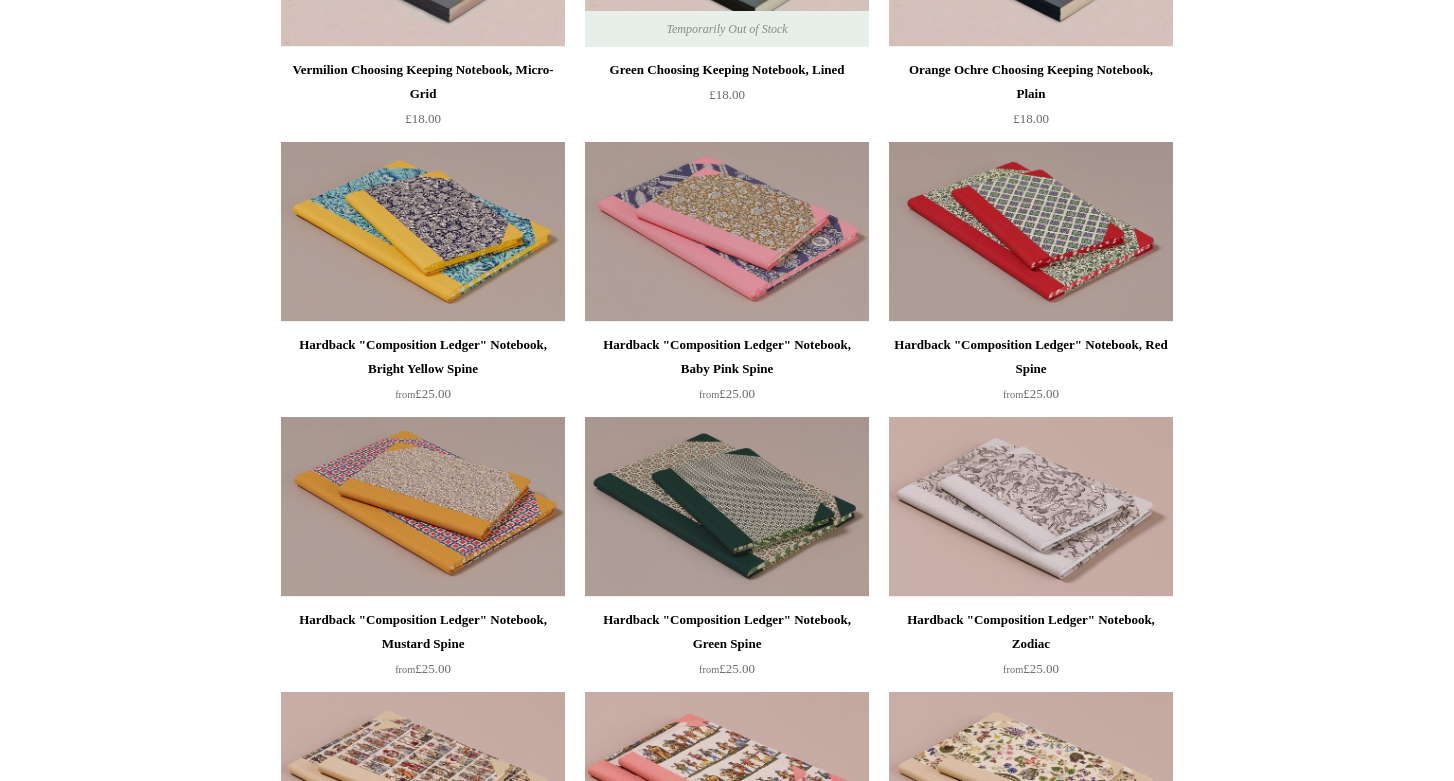 scroll, scrollTop: 0, scrollLeft: 0, axis: both 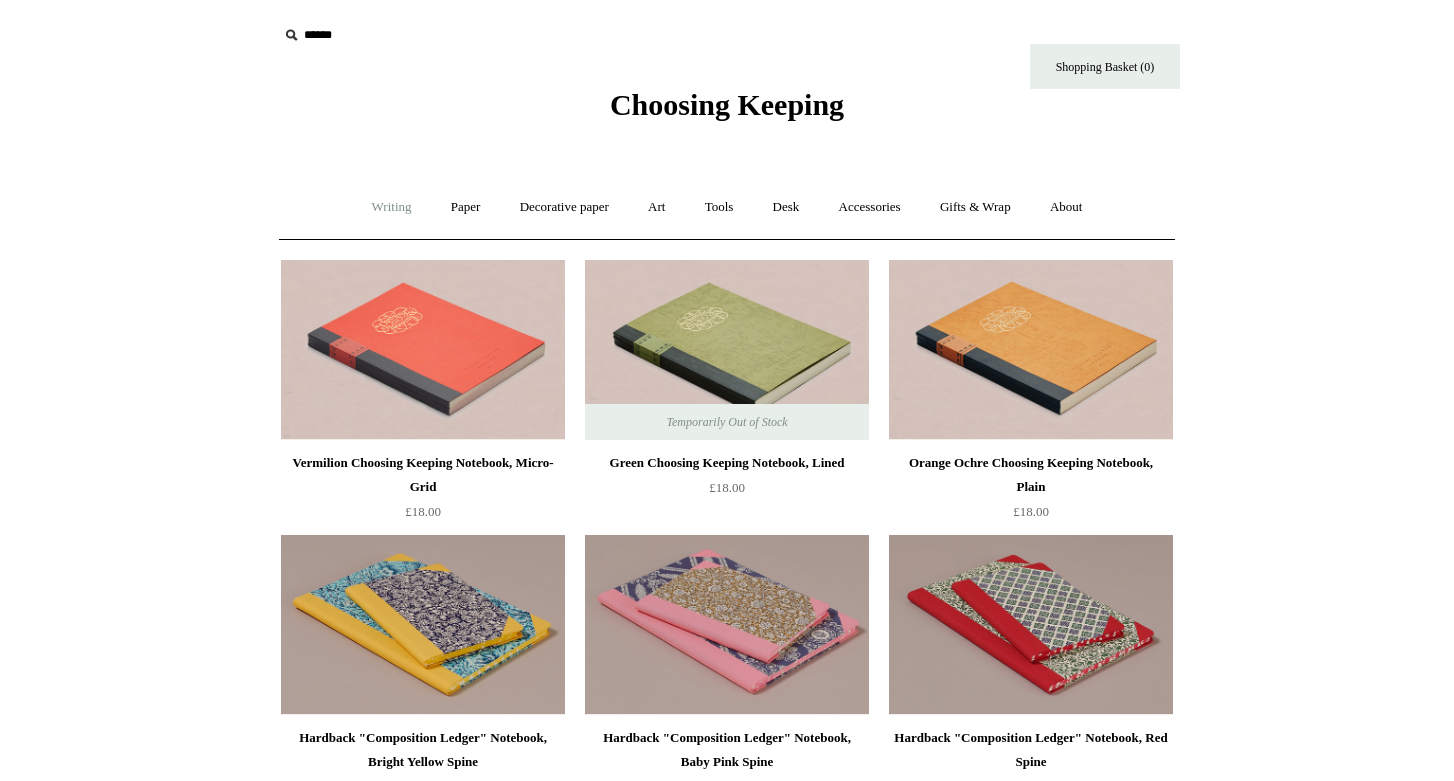 click on "Writing +" at bounding box center [392, 207] 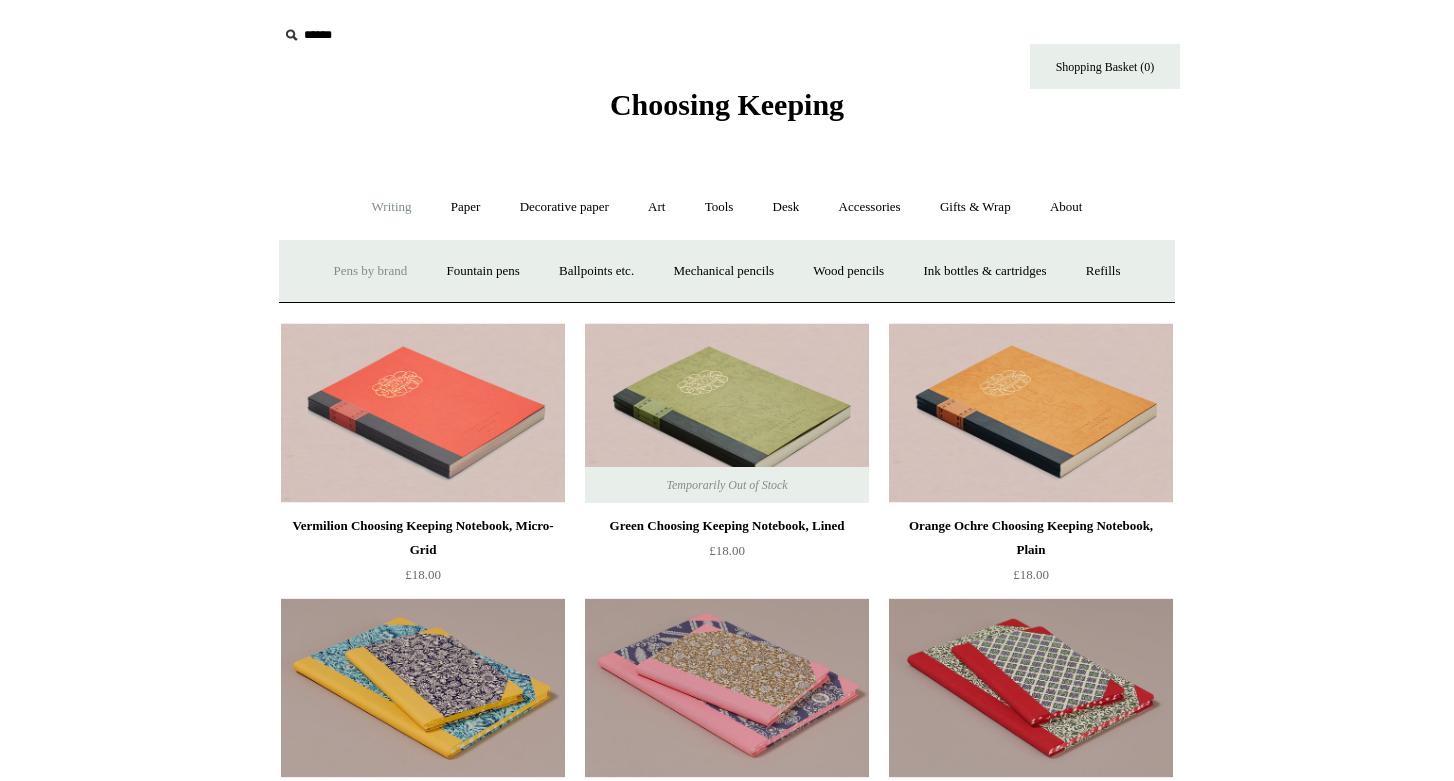 click on "Pens by brand +" at bounding box center [371, 271] 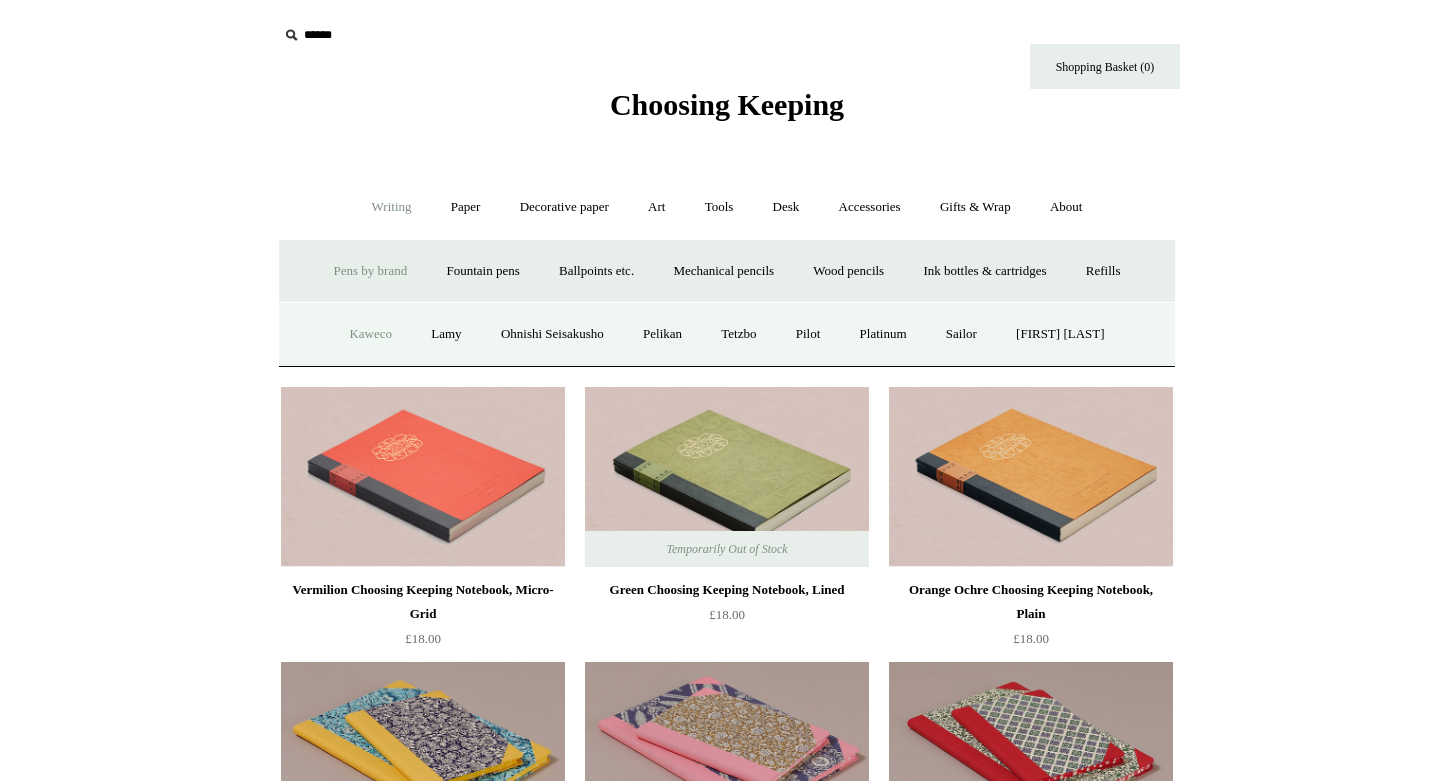 click on "Kaweco" at bounding box center (370, 334) 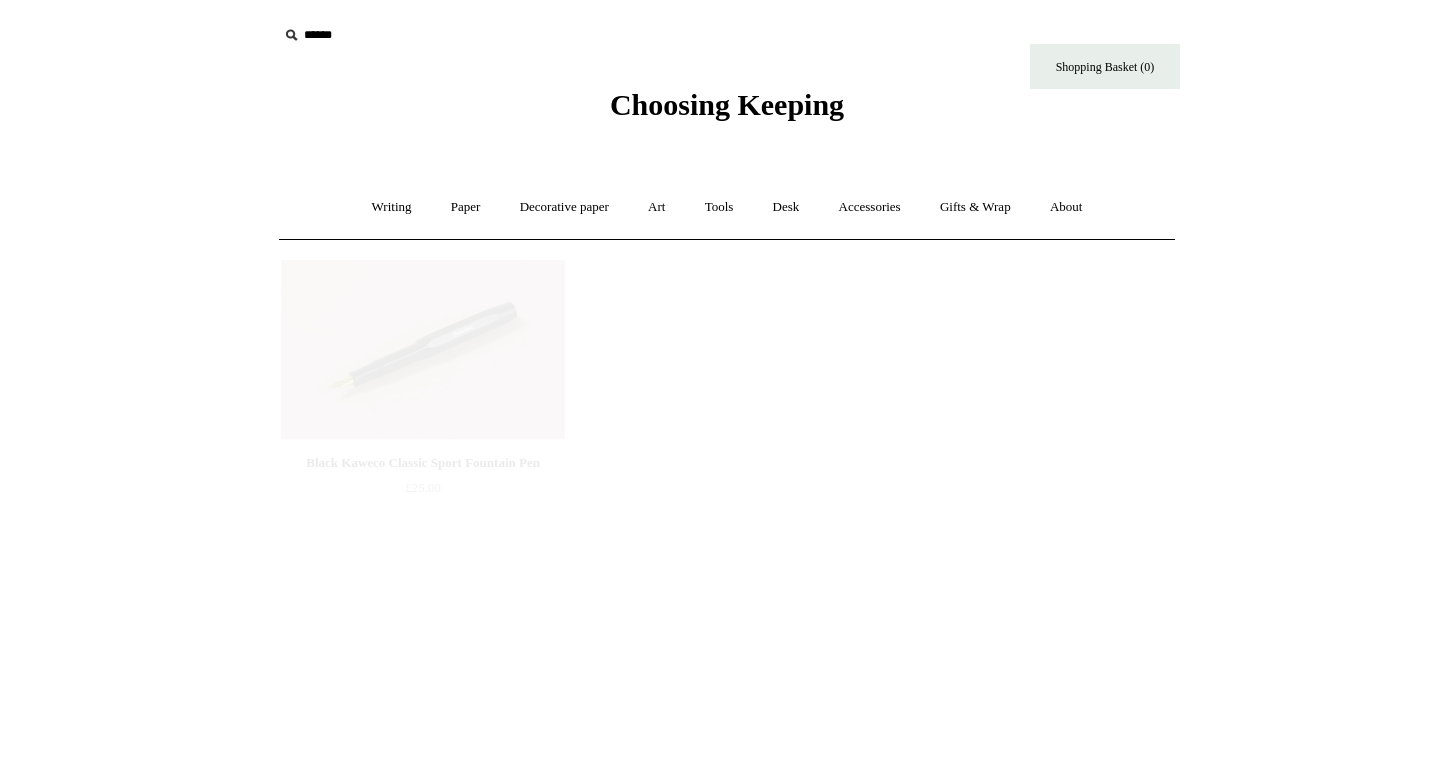 scroll, scrollTop: 0, scrollLeft: 0, axis: both 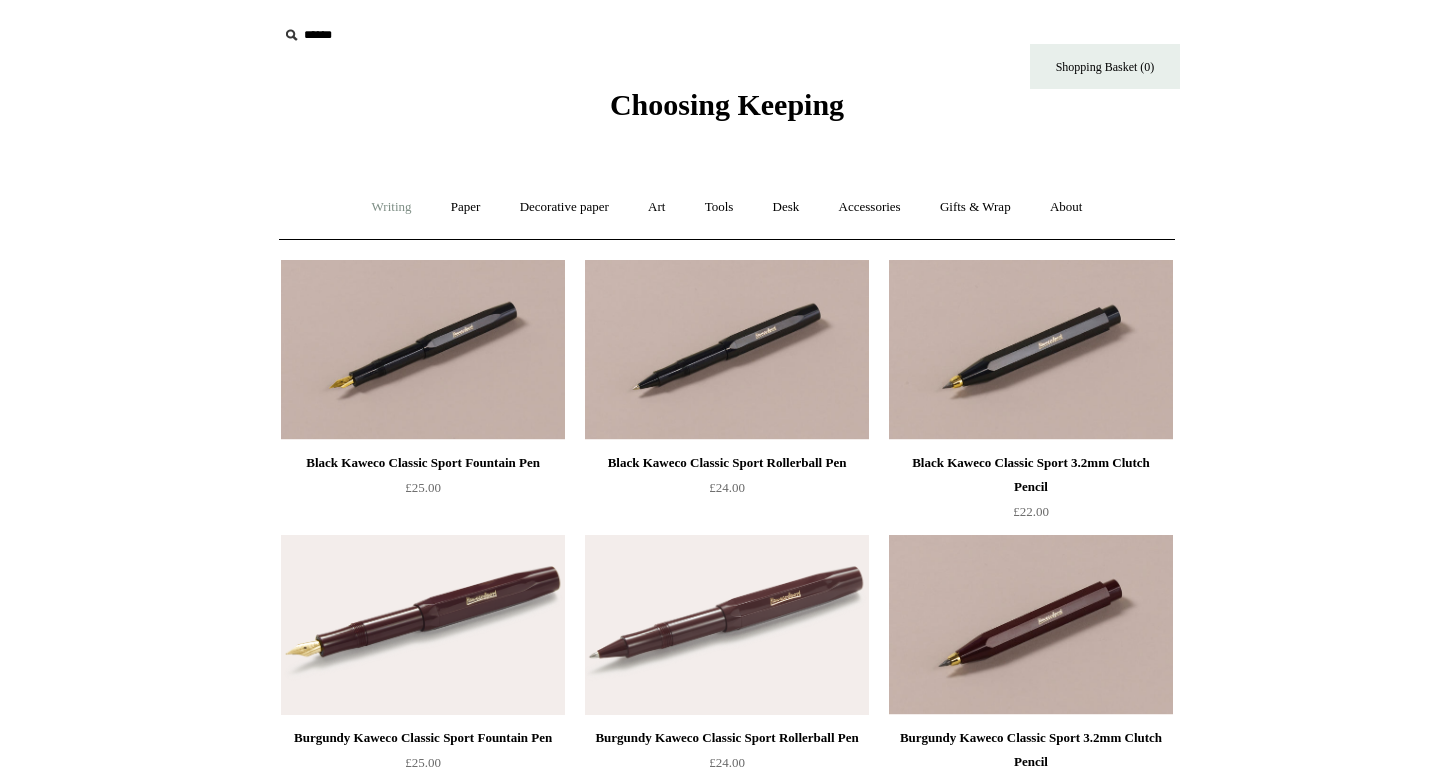 click on "Writing +" at bounding box center [392, 207] 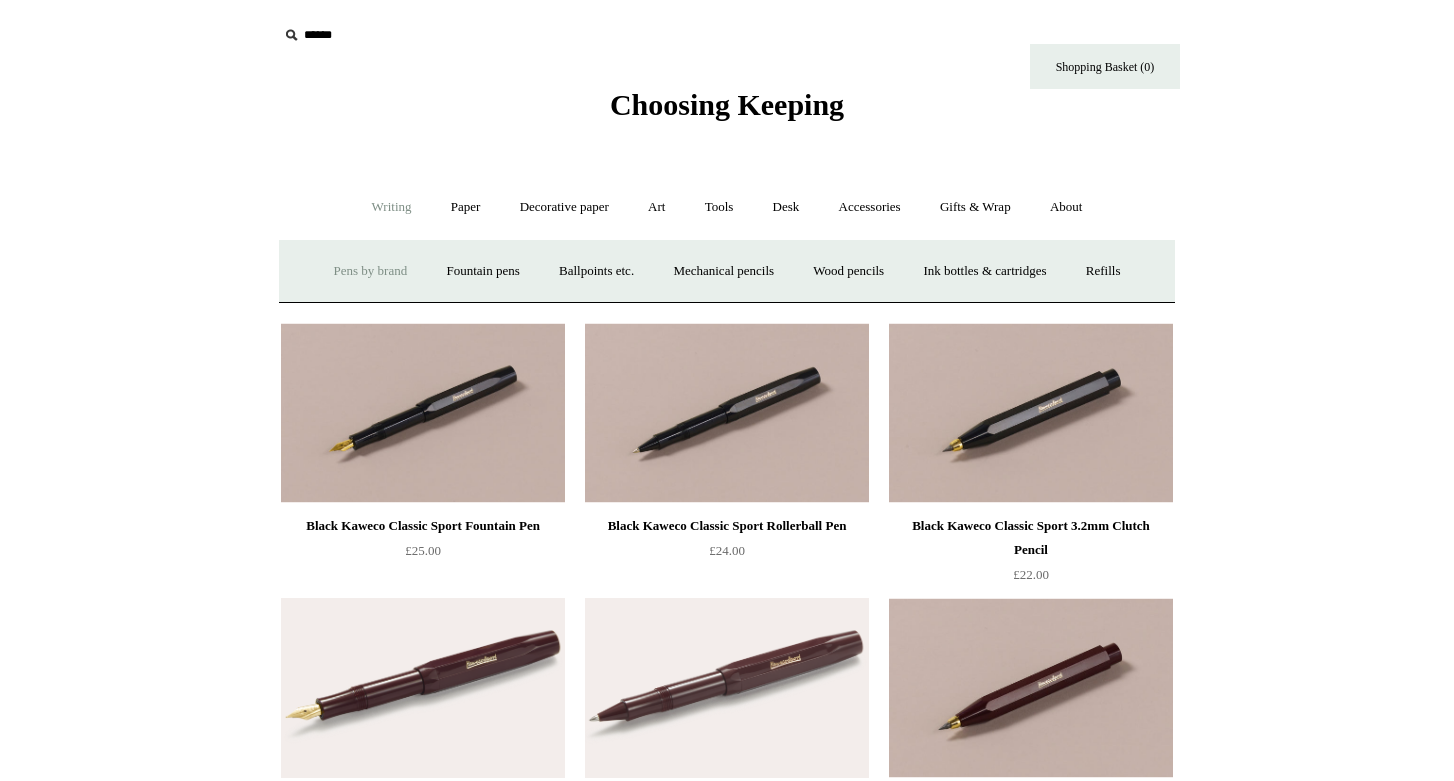 click on "Pens by brand +" at bounding box center [371, 271] 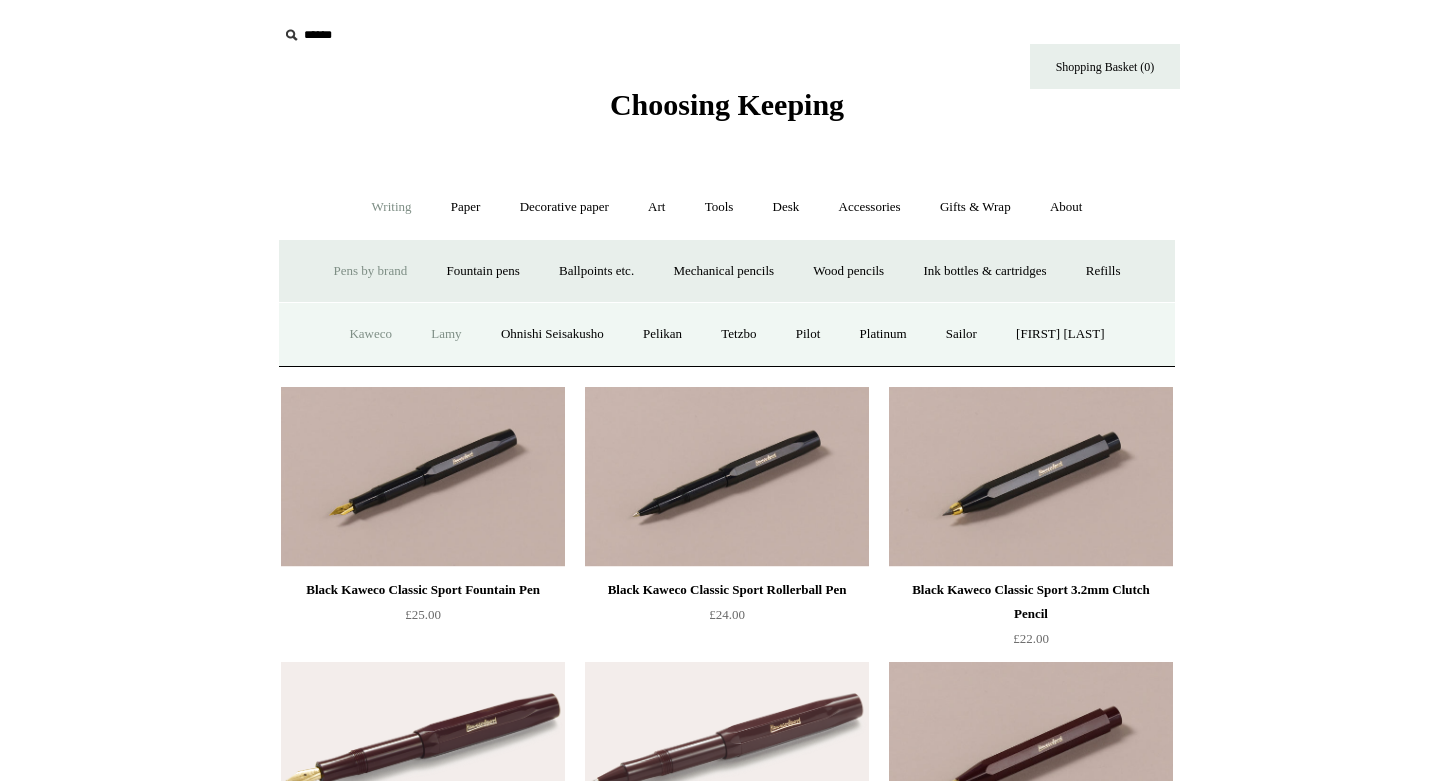 click on "Lamy" at bounding box center [446, 334] 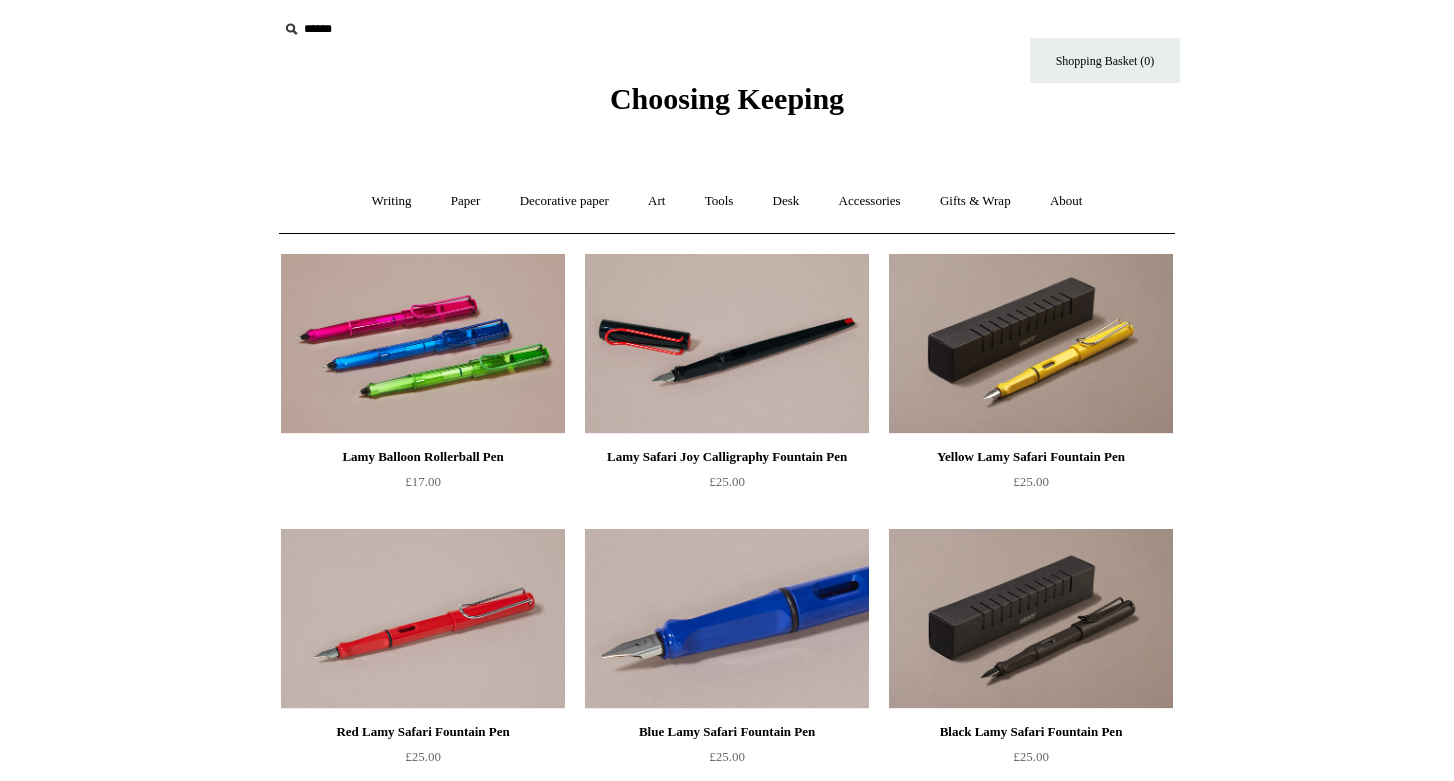 scroll, scrollTop: 11, scrollLeft: 0, axis: vertical 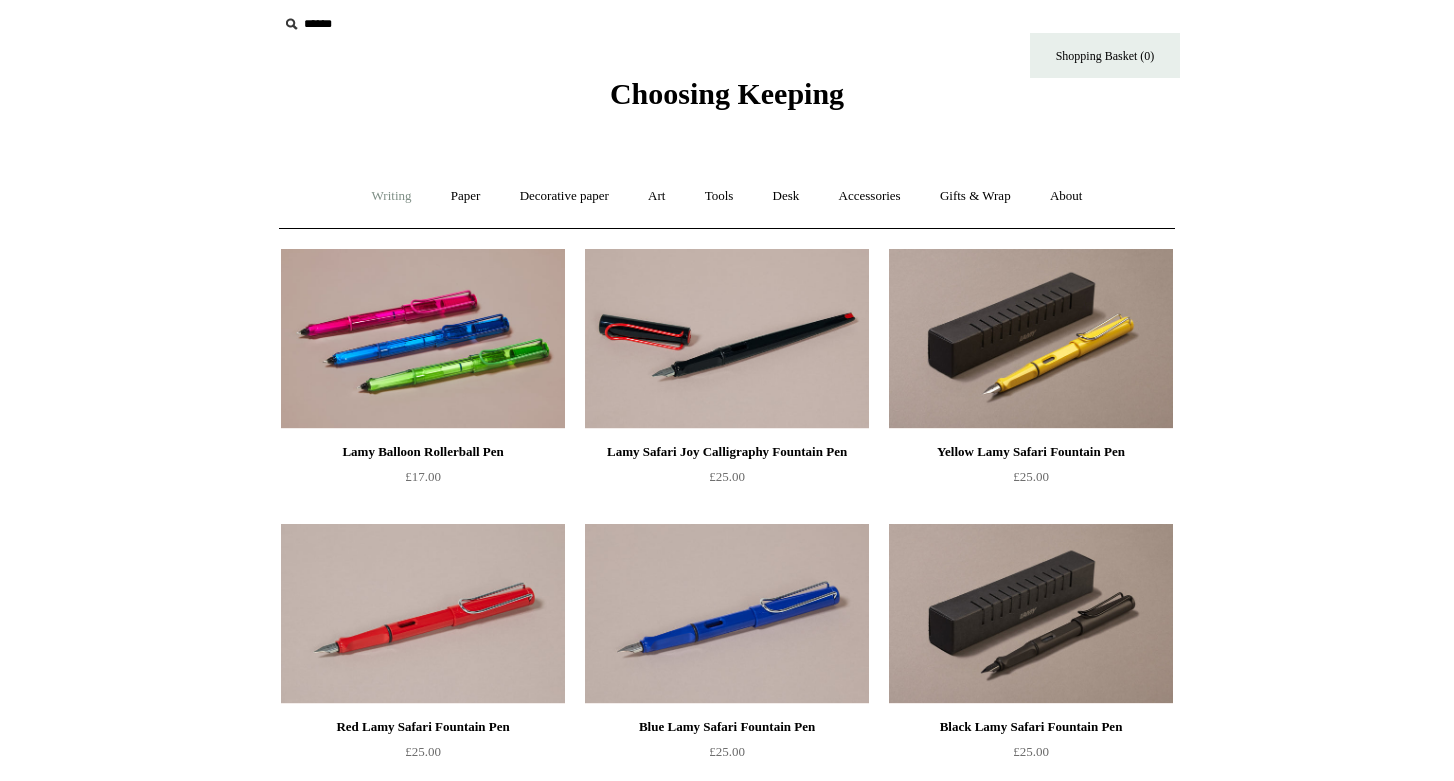click on "Writing +" at bounding box center (392, 196) 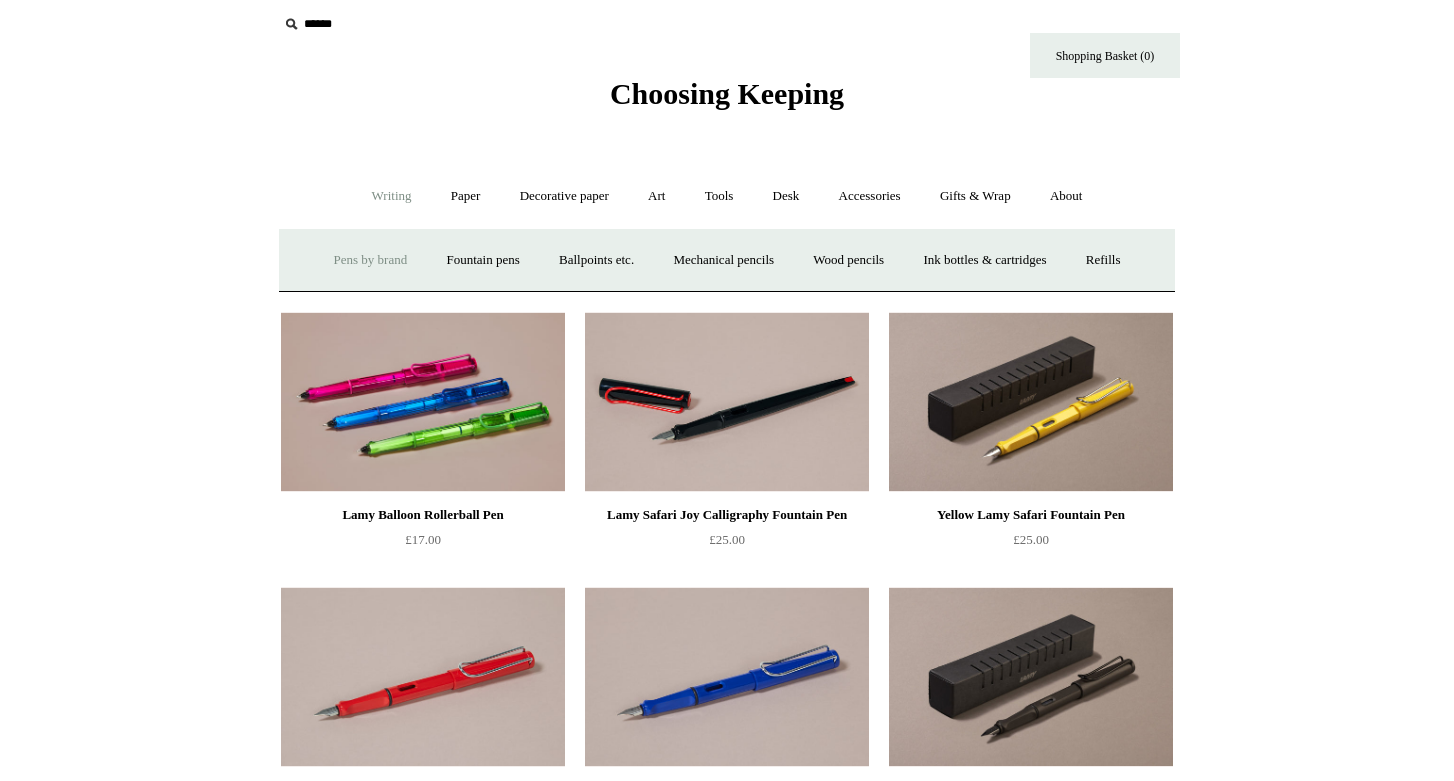 click on "Pens by brand +" at bounding box center [371, 260] 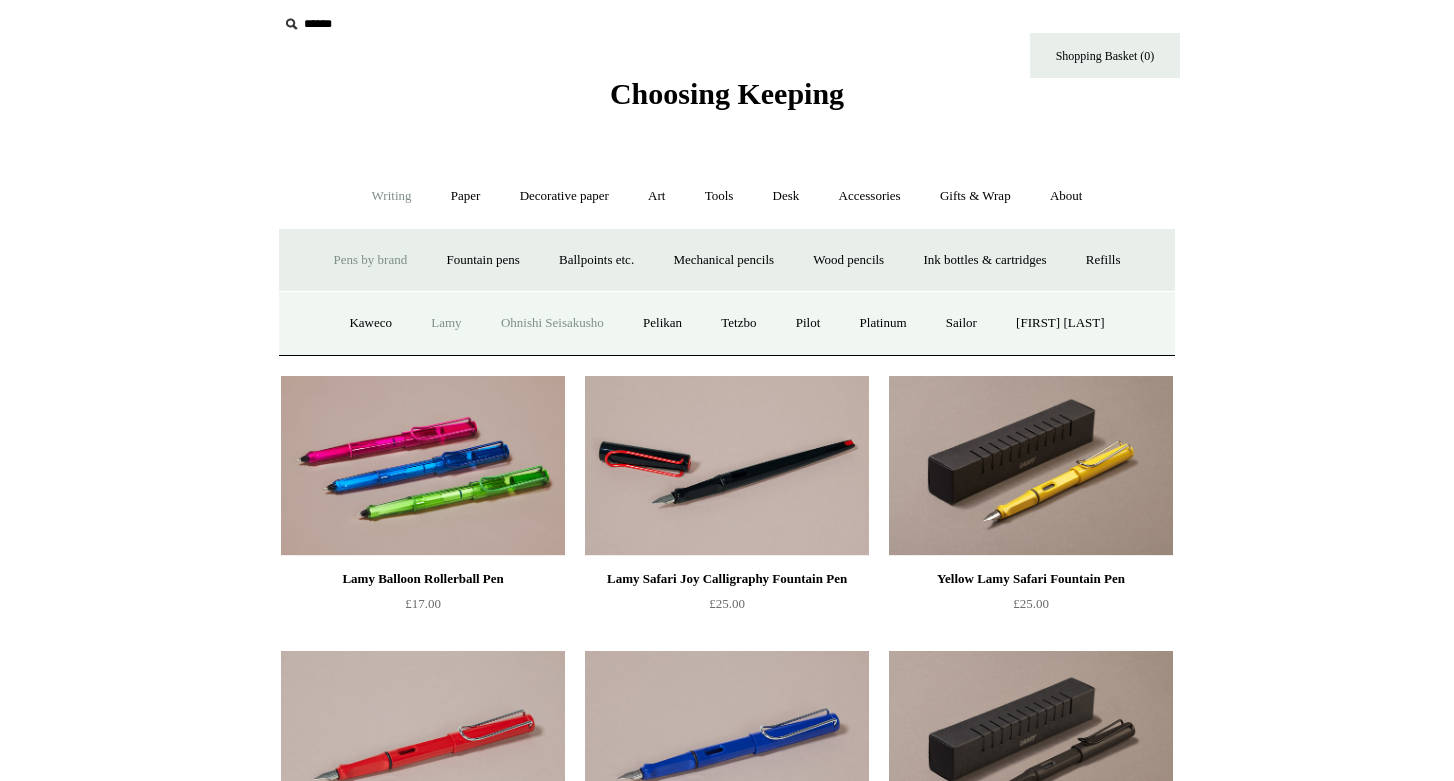 click on "Ohnishi Seisakusho" at bounding box center [552, 323] 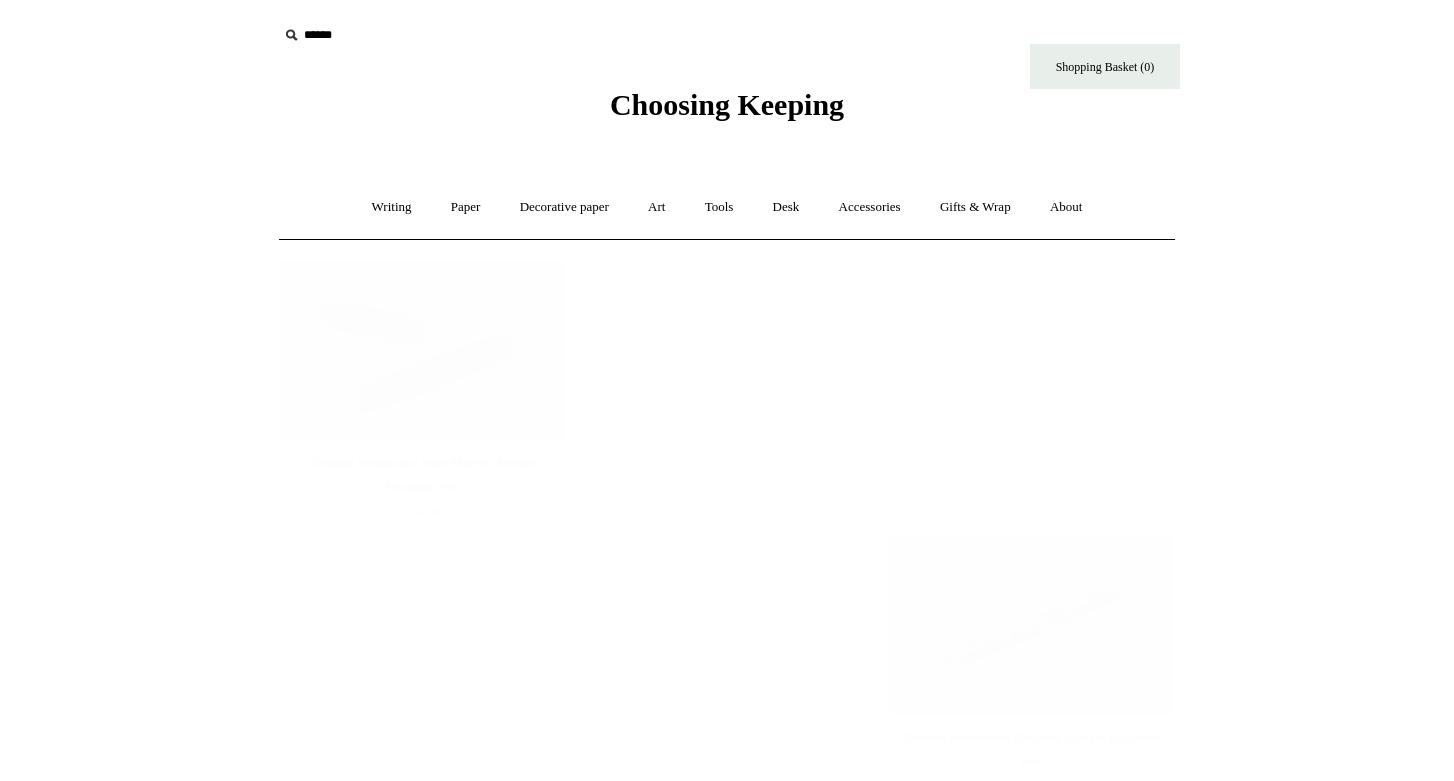scroll, scrollTop: 0, scrollLeft: 0, axis: both 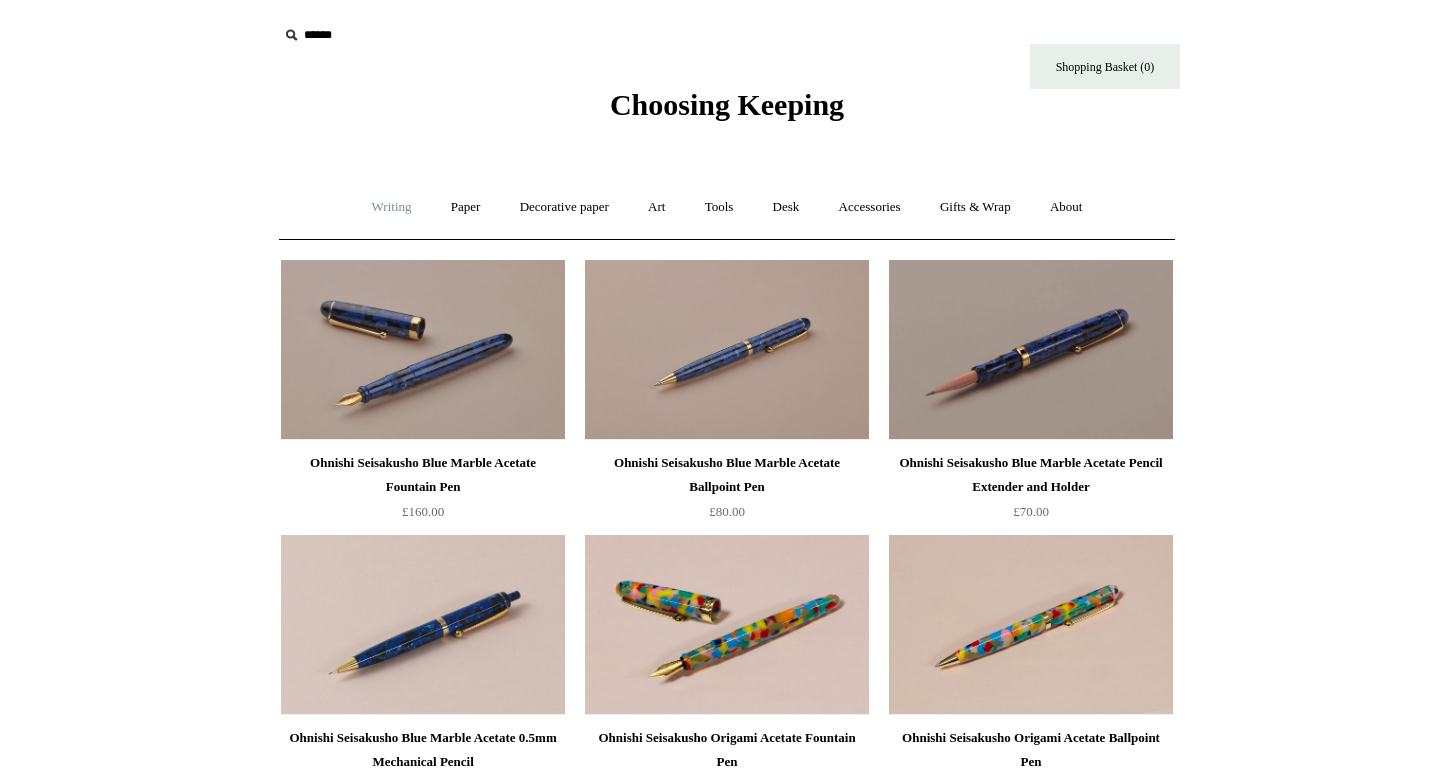 click on "Writing +" at bounding box center [392, 207] 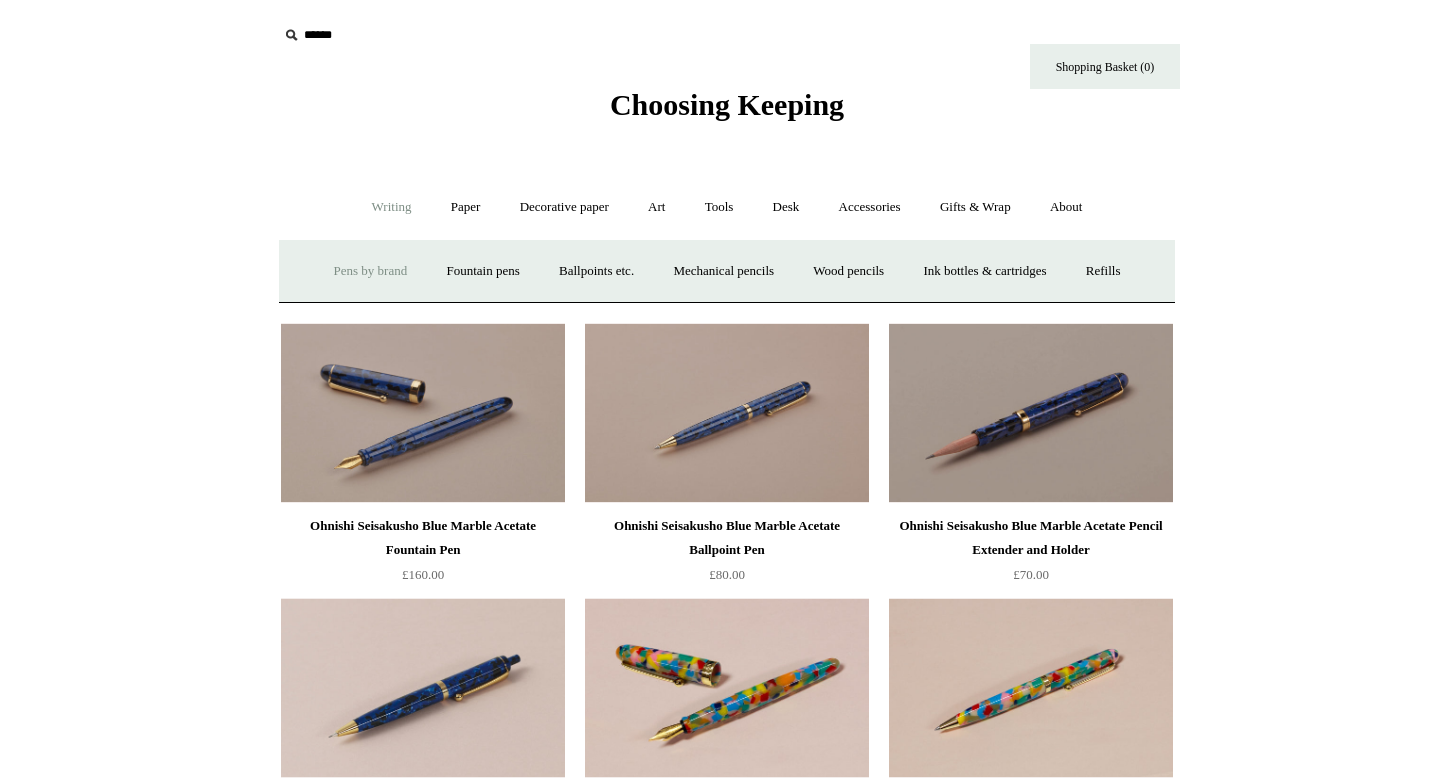 click on "Pens by brand +" at bounding box center (371, 271) 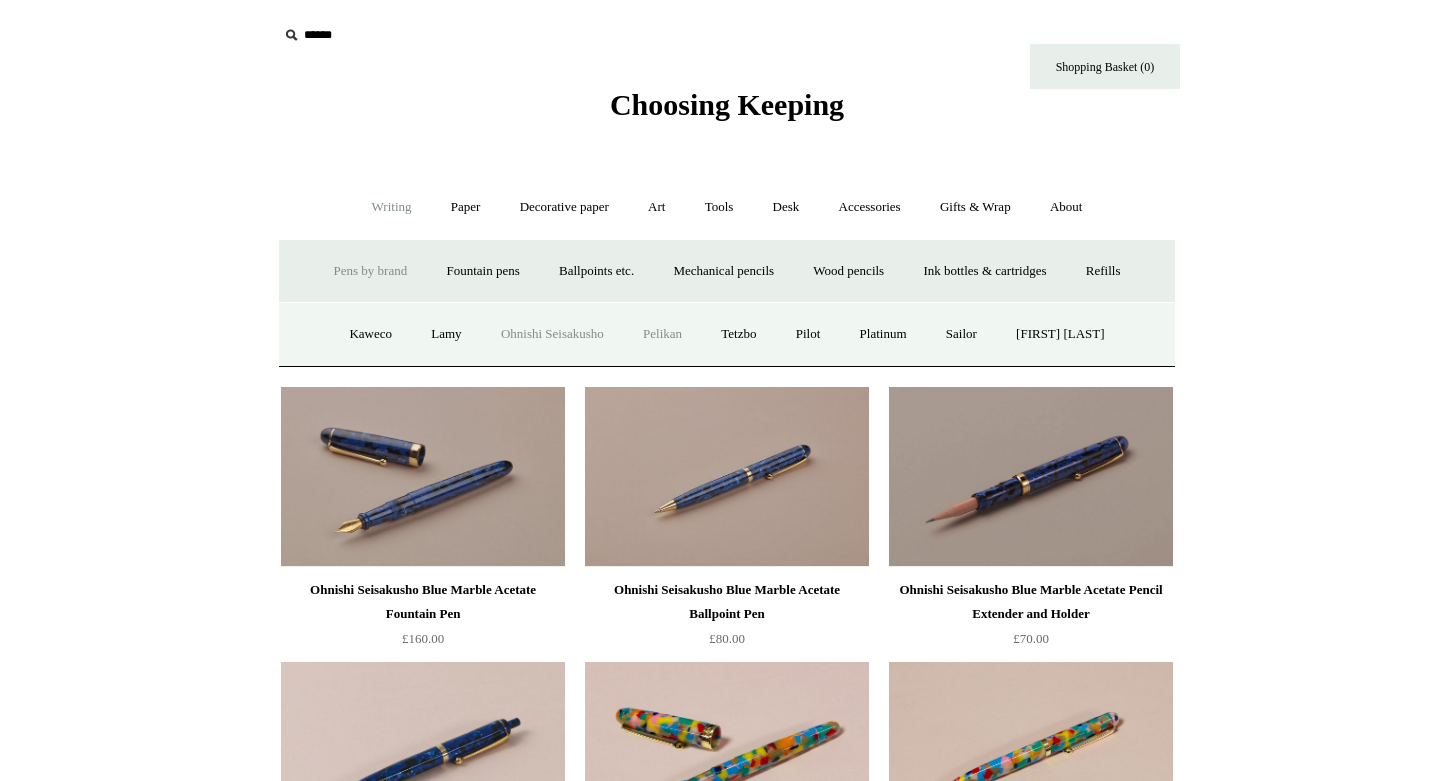 click on "Pelikan" at bounding box center (662, 334) 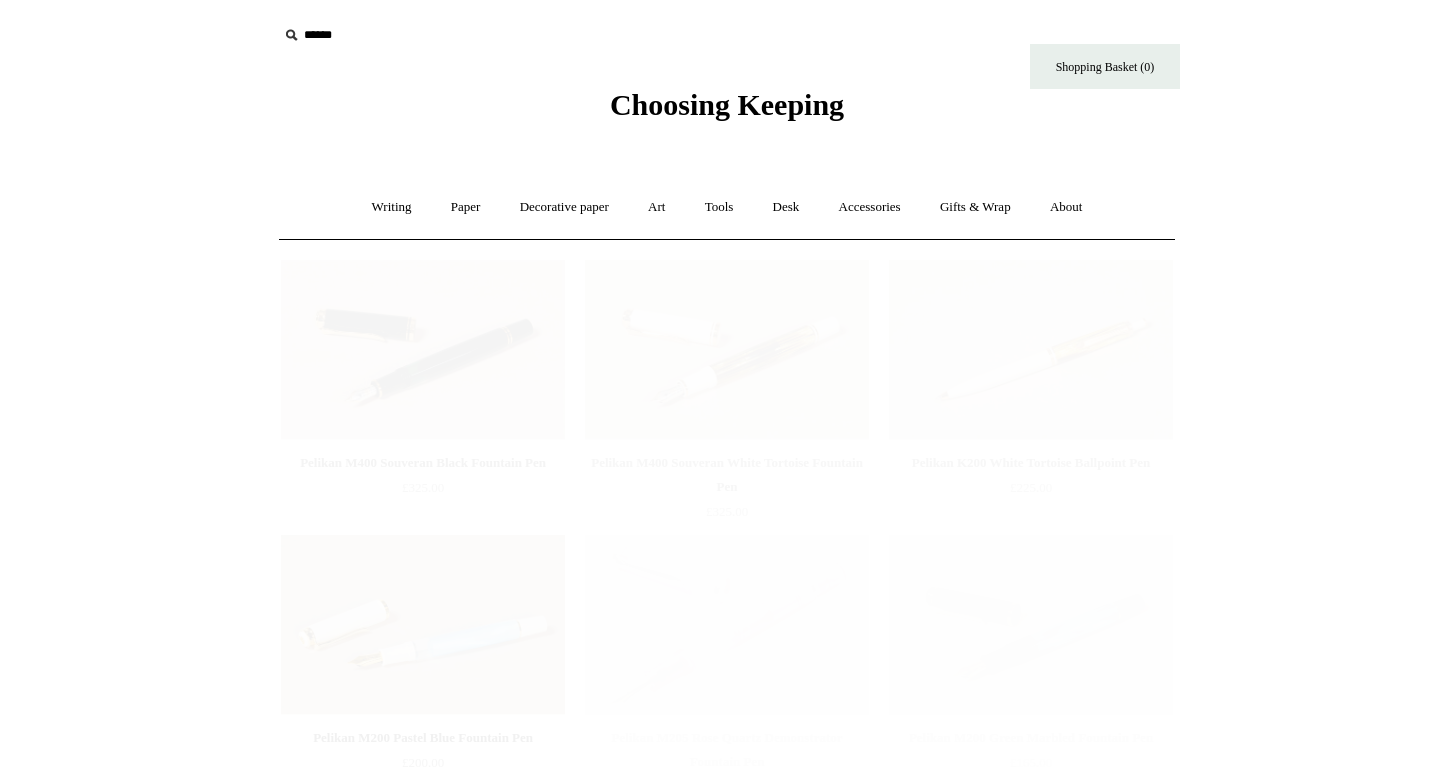 scroll, scrollTop: 0, scrollLeft: 0, axis: both 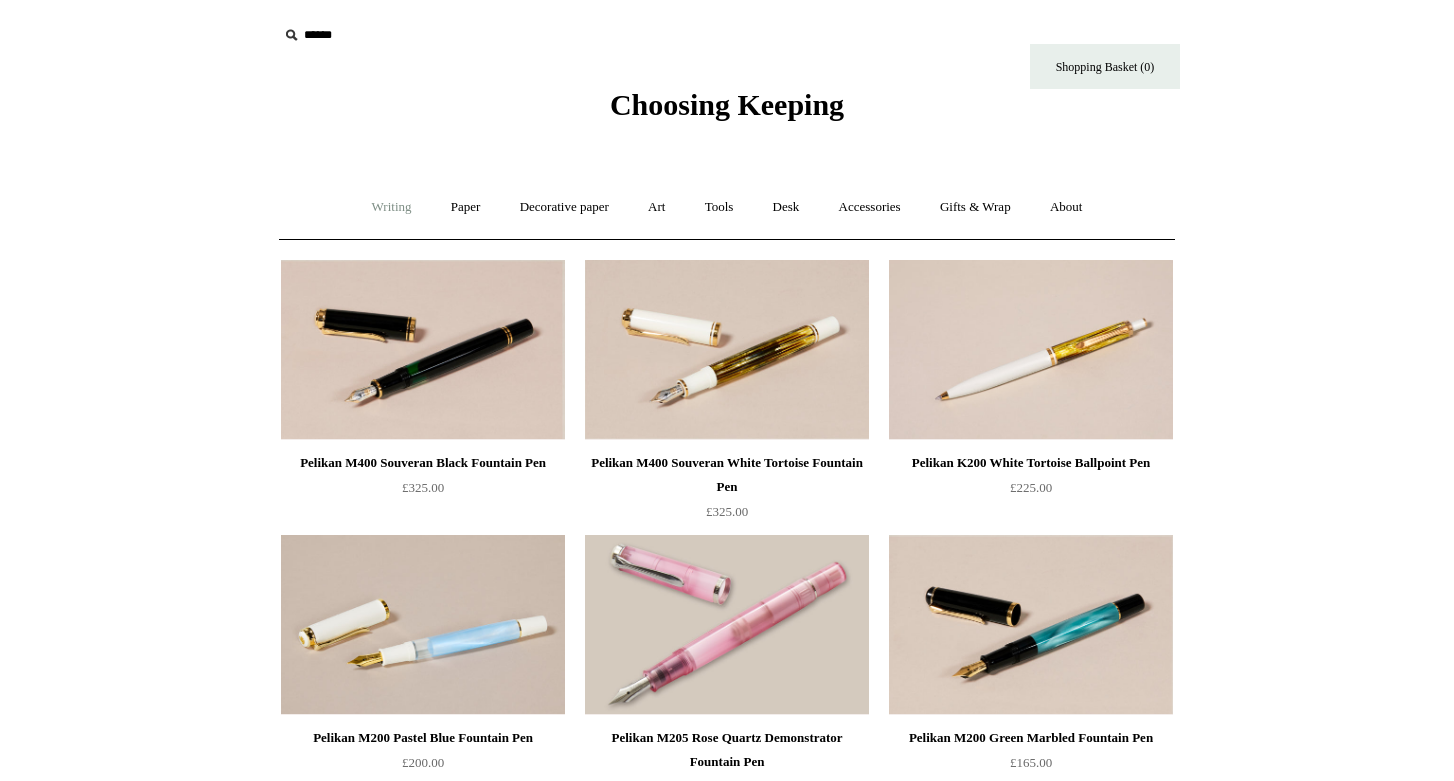 click on "Writing +" at bounding box center [392, 207] 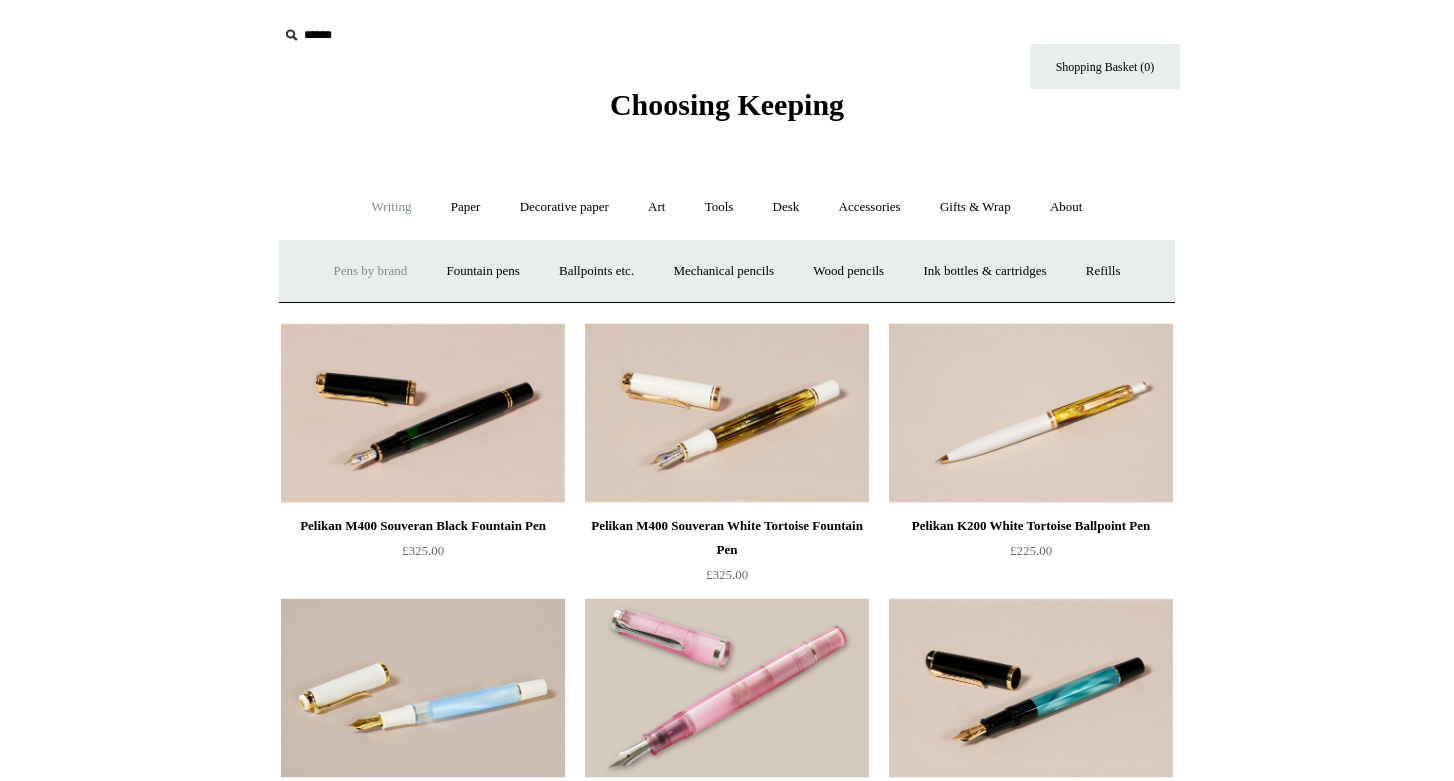 click on "Pens by brand +" at bounding box center (371, 271) 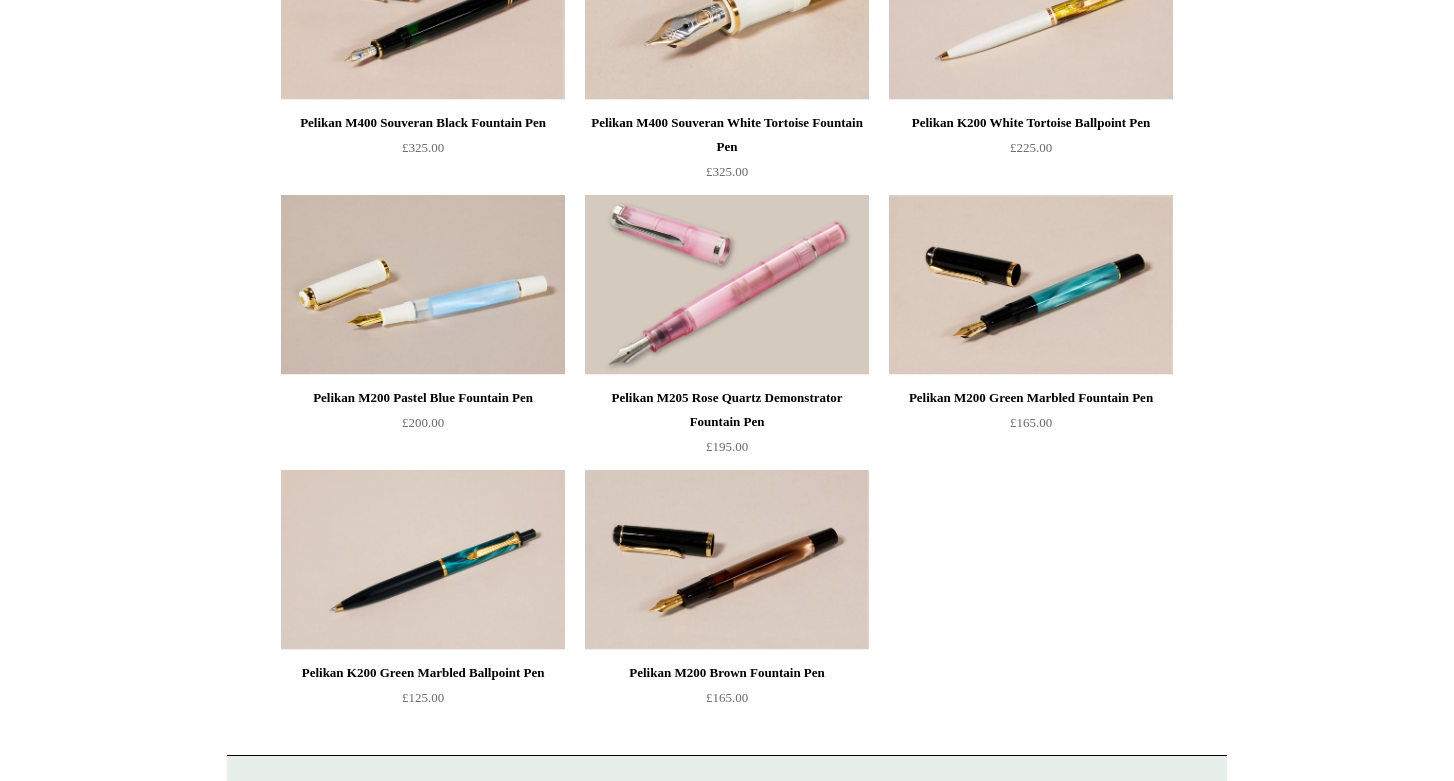 scroll, scrollTop: 0, scrollLeft: 0, axis: both 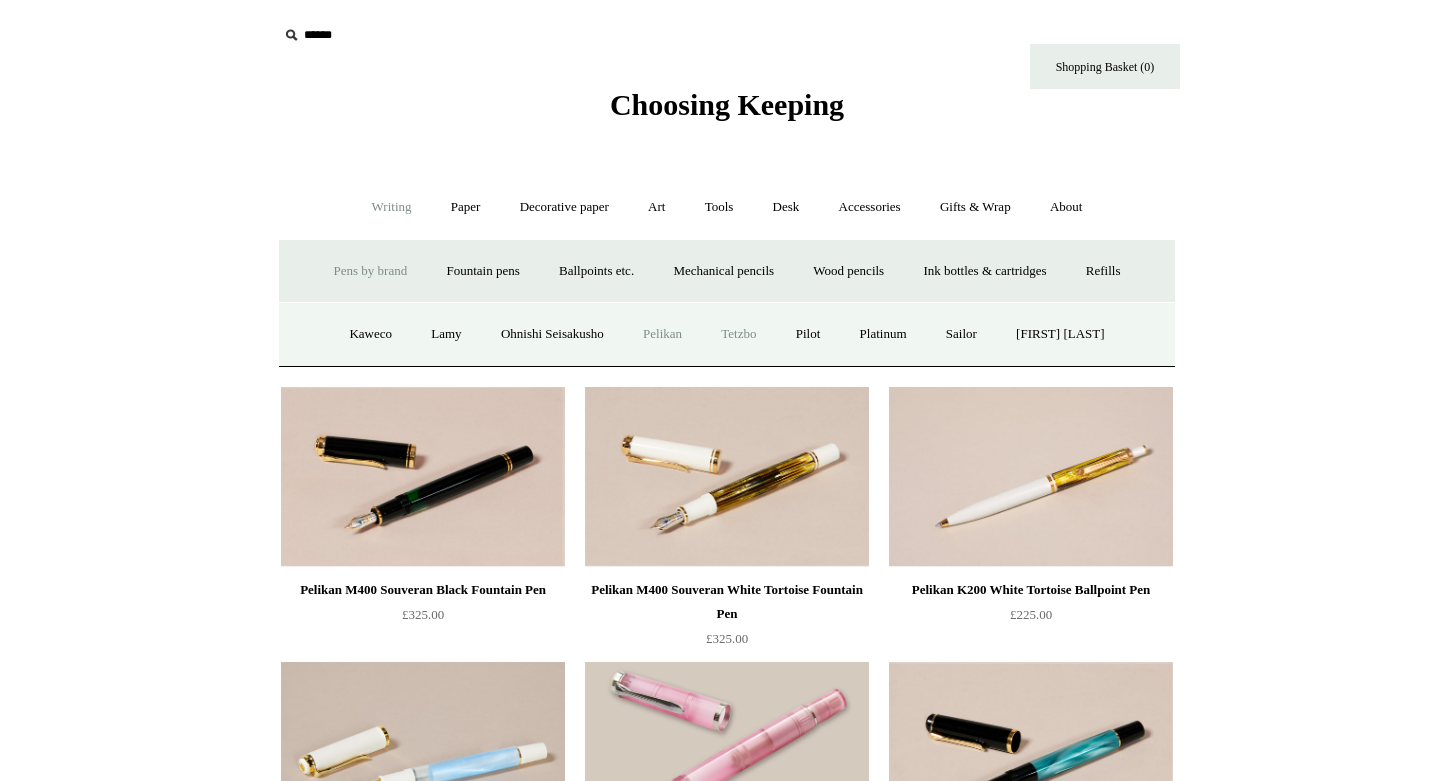 click on "Tetzbo" at bounding box center [738, 334] 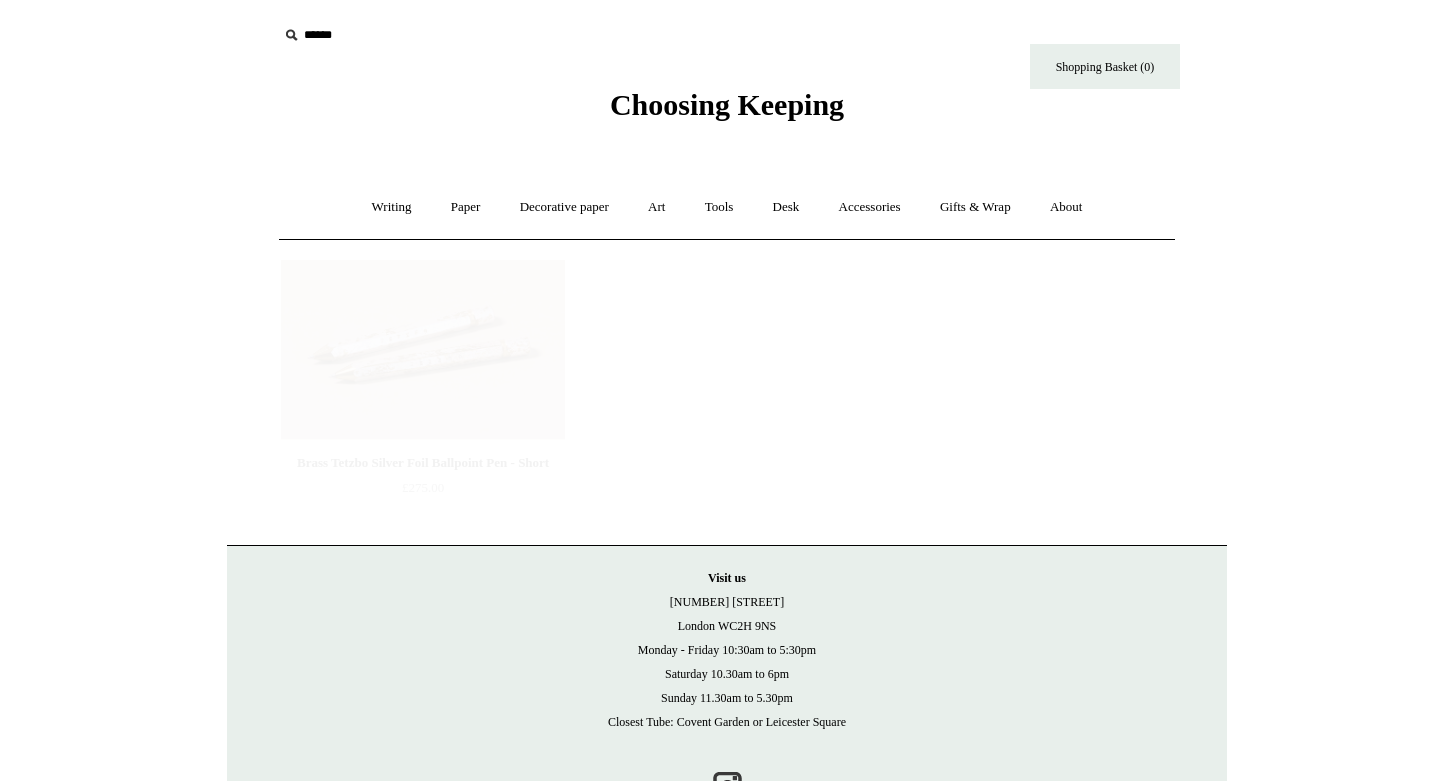 scroll, scrollTop: 0, scrollLeft: 0, axis: both 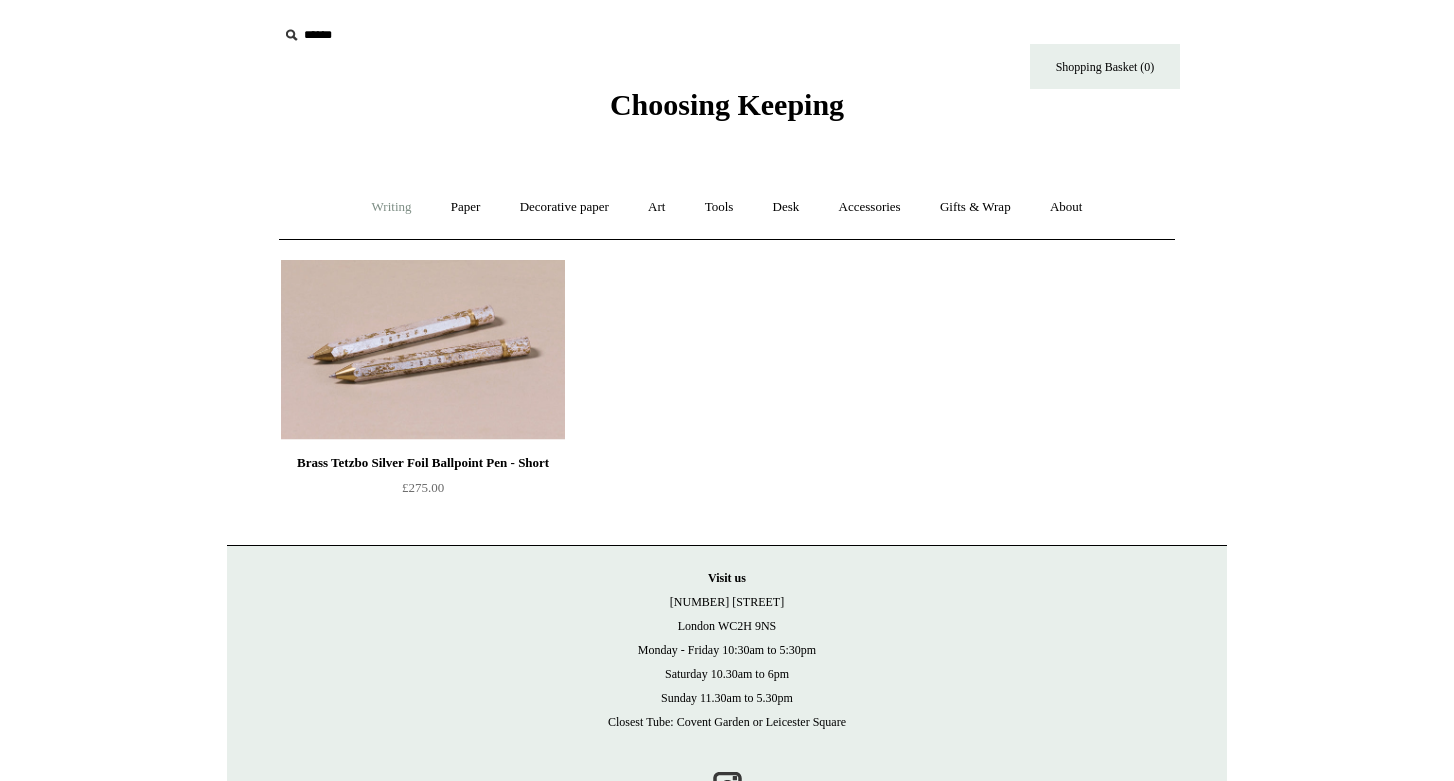 click on "Writing +" at bounding box center (392, 207) 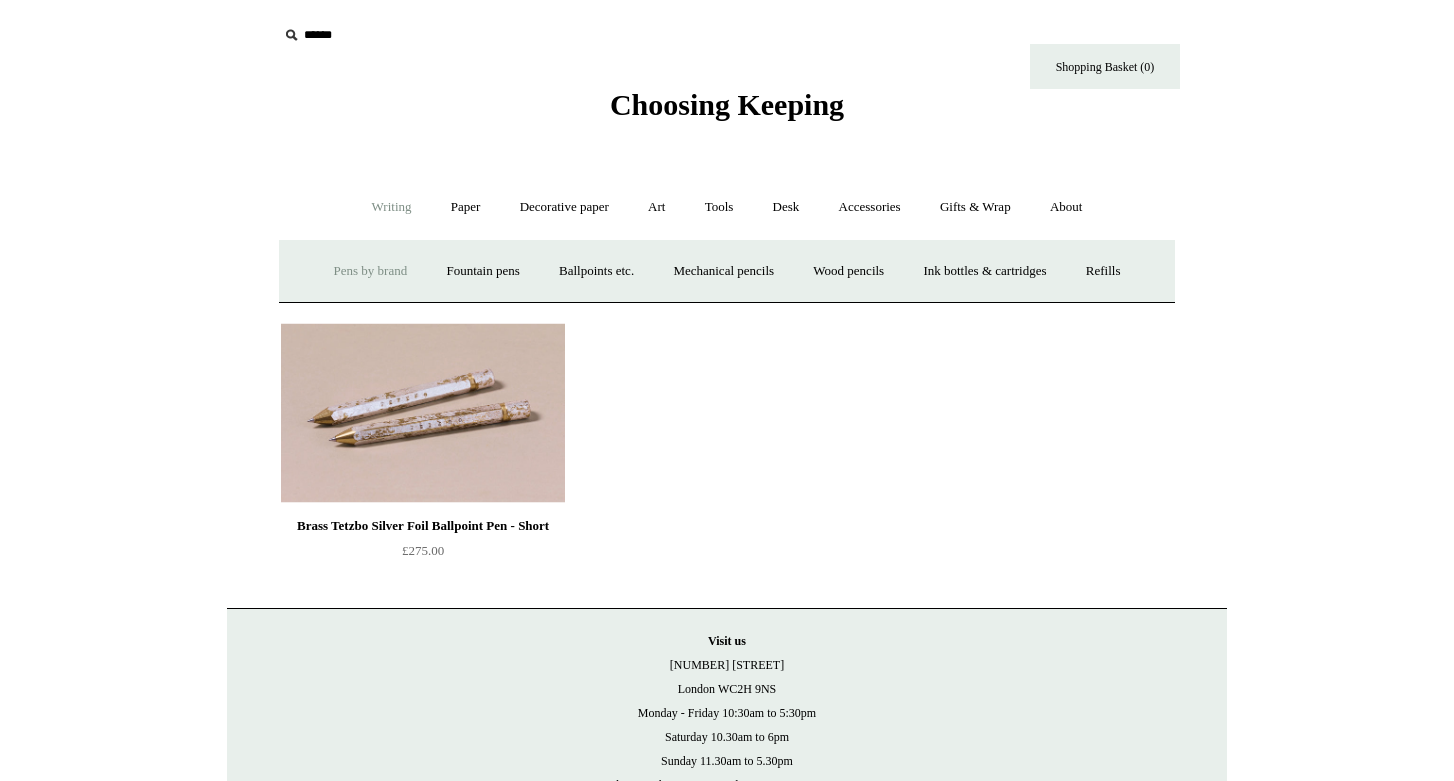 click on "Pens by brand +" at bounding box center [371, 271] 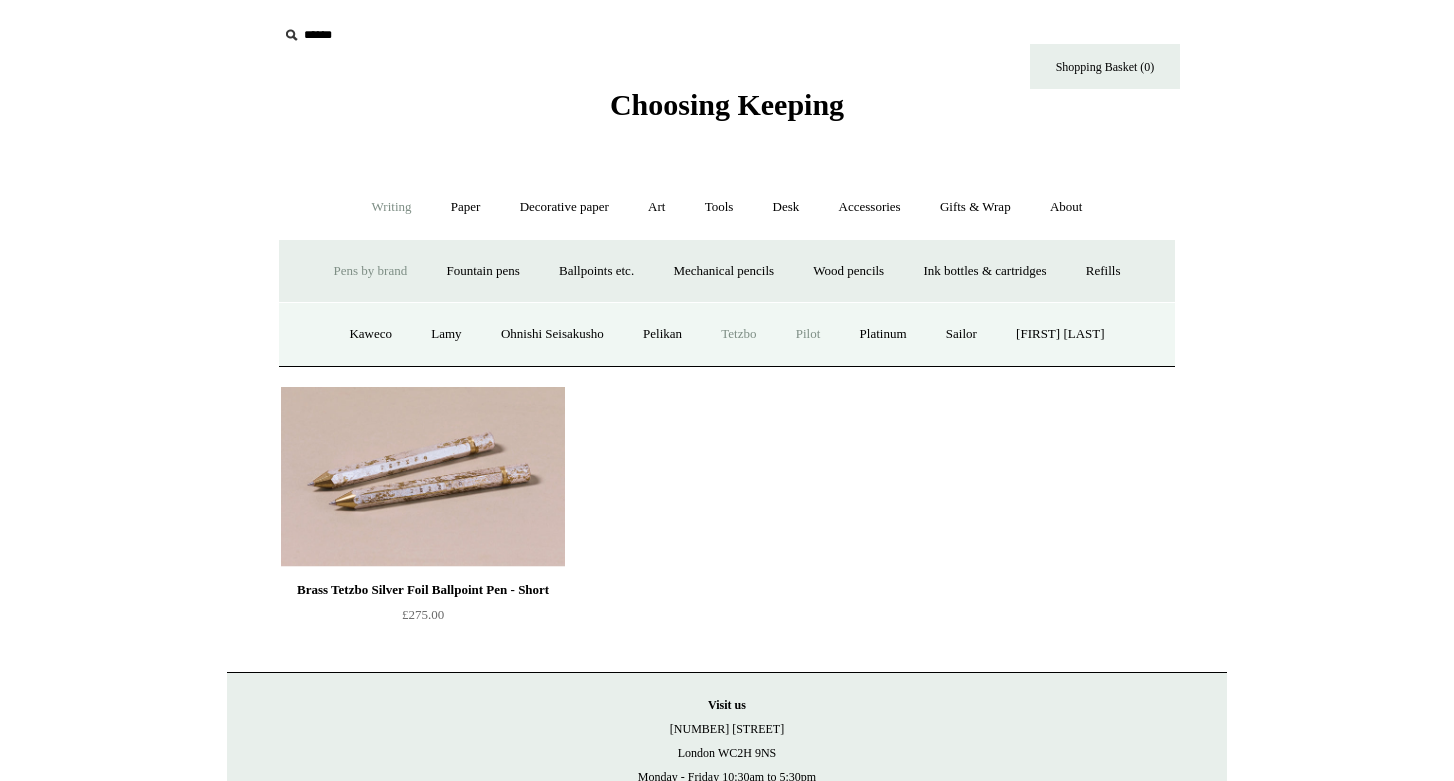 click on "Pilot" at bounding box center [808, 334] 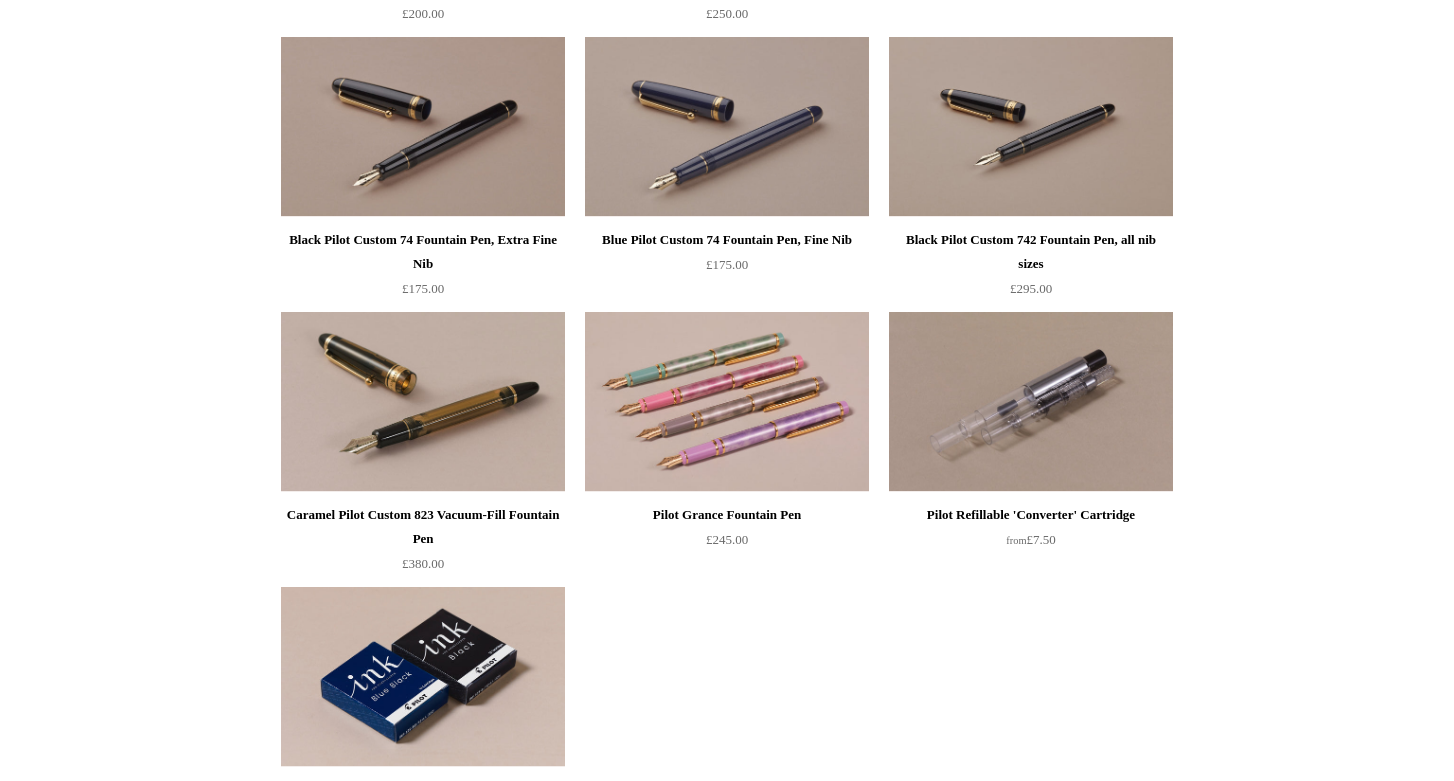 scroll, scrollTop: 0, scrollLeft: 0, axis: both 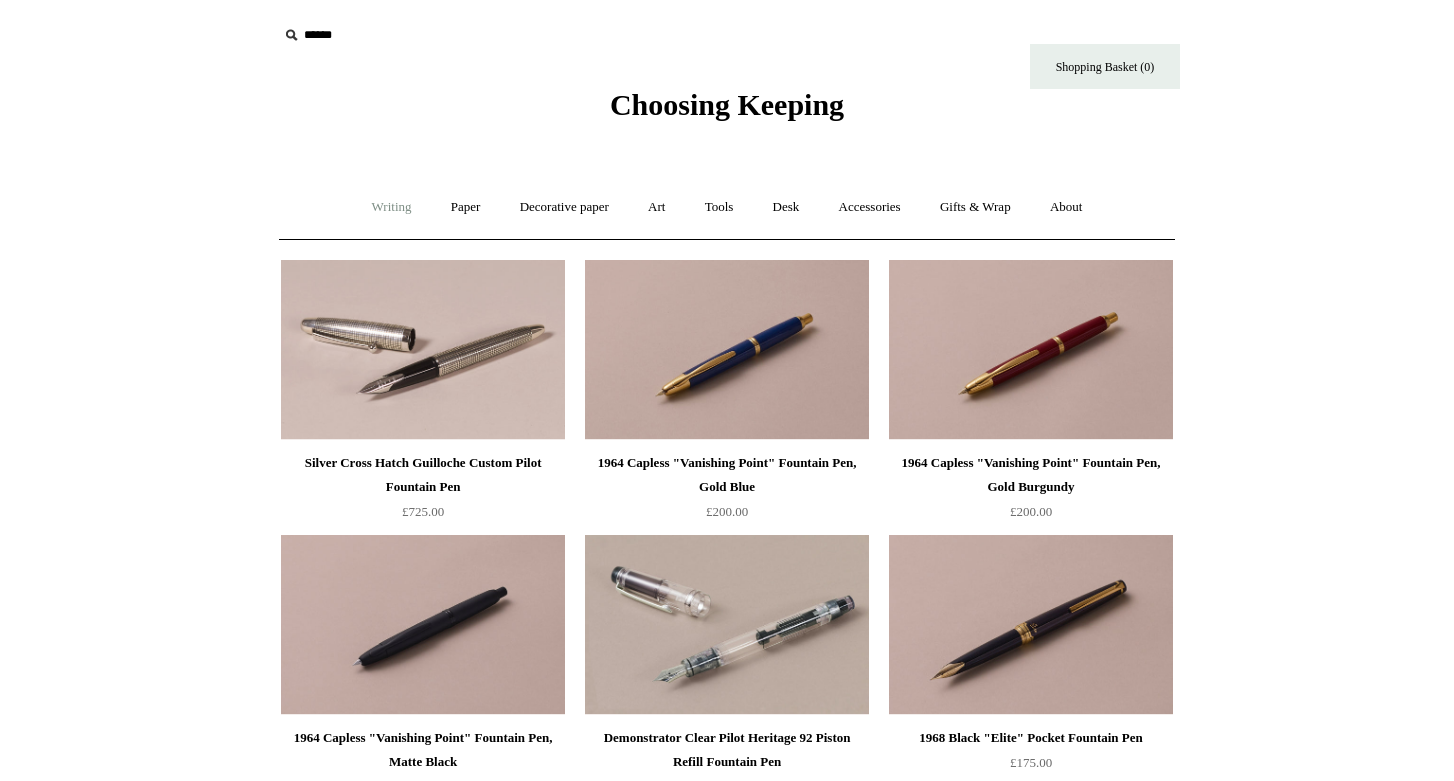 click on "Writing +" at bounding box center (392, 207) 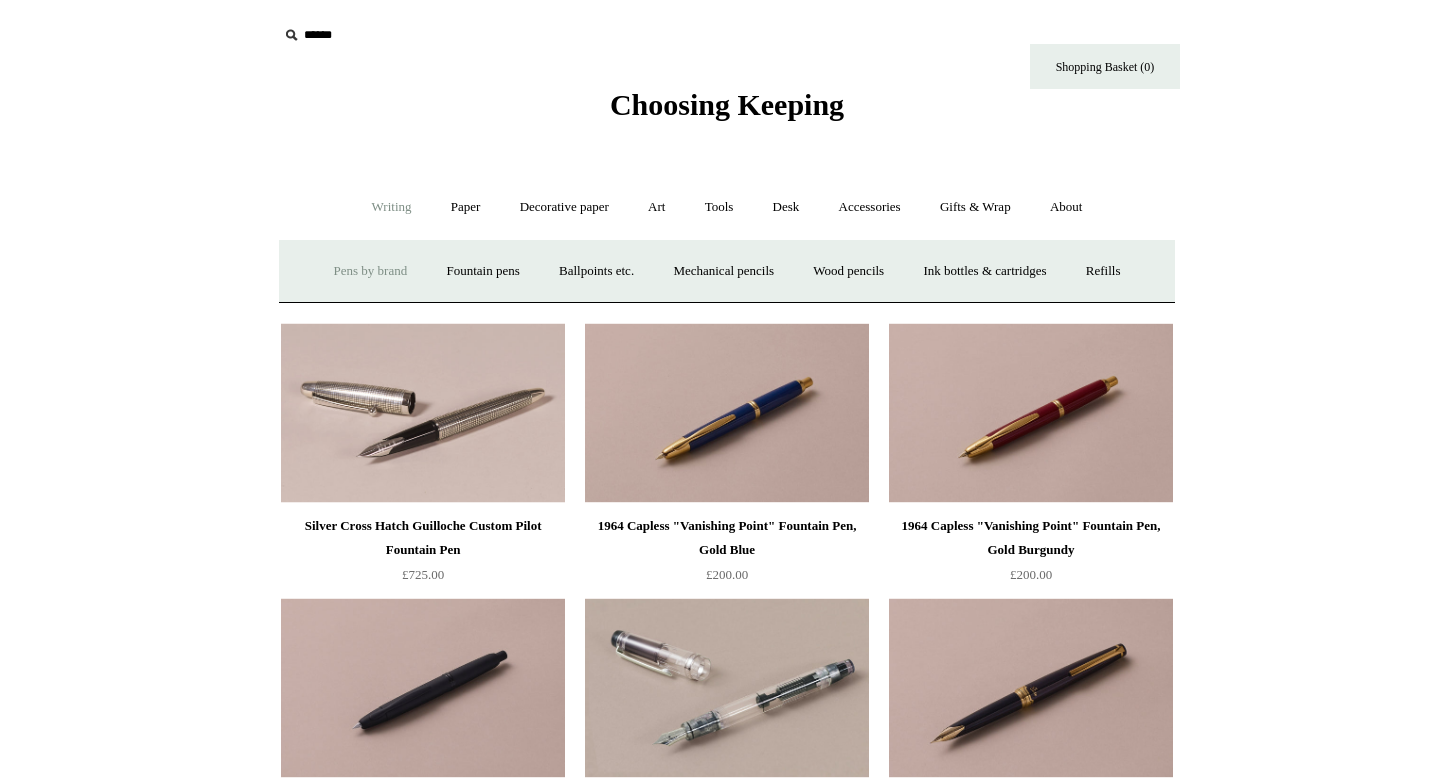 click on "Pens by brand +" at bounding box center (371, 271) 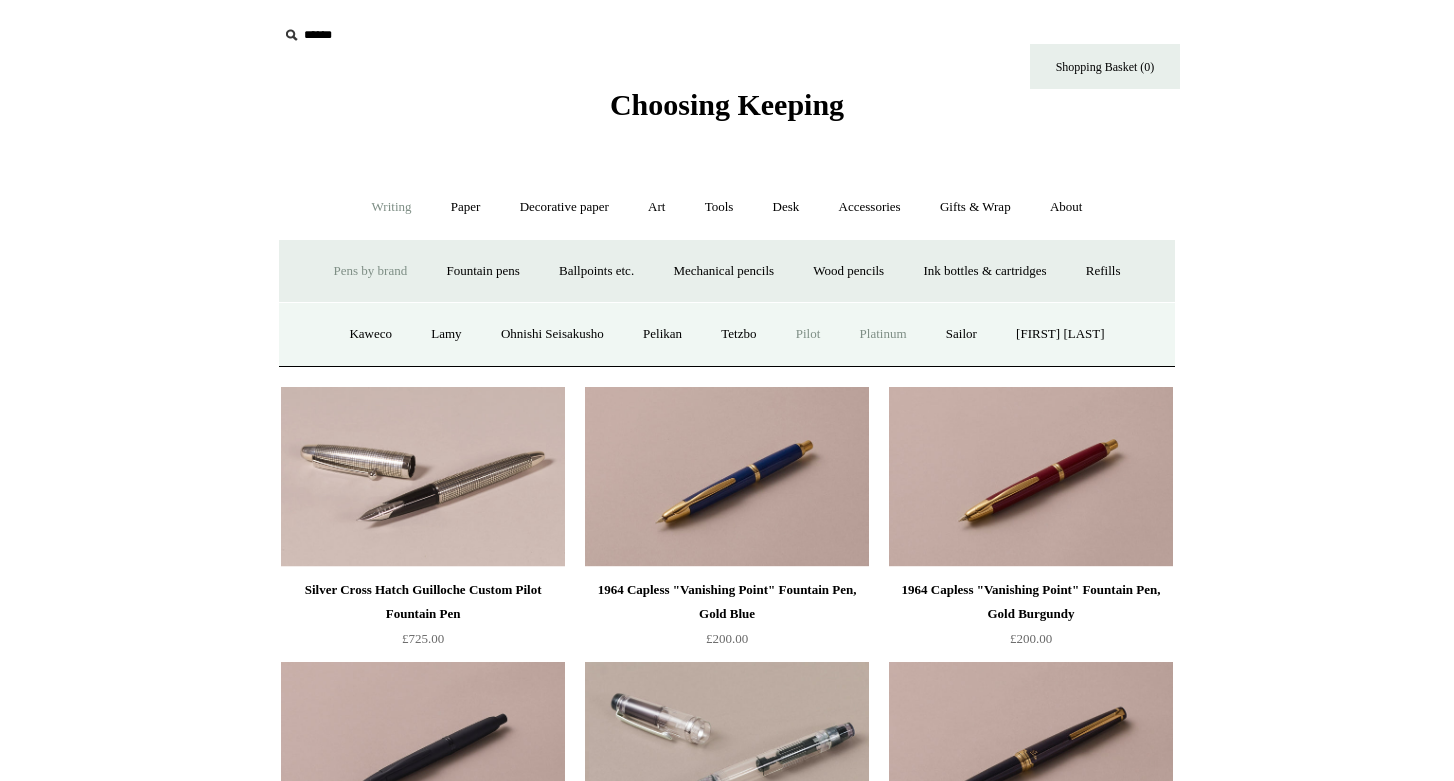 click on "Platinum" at bounding box center (883, 334) 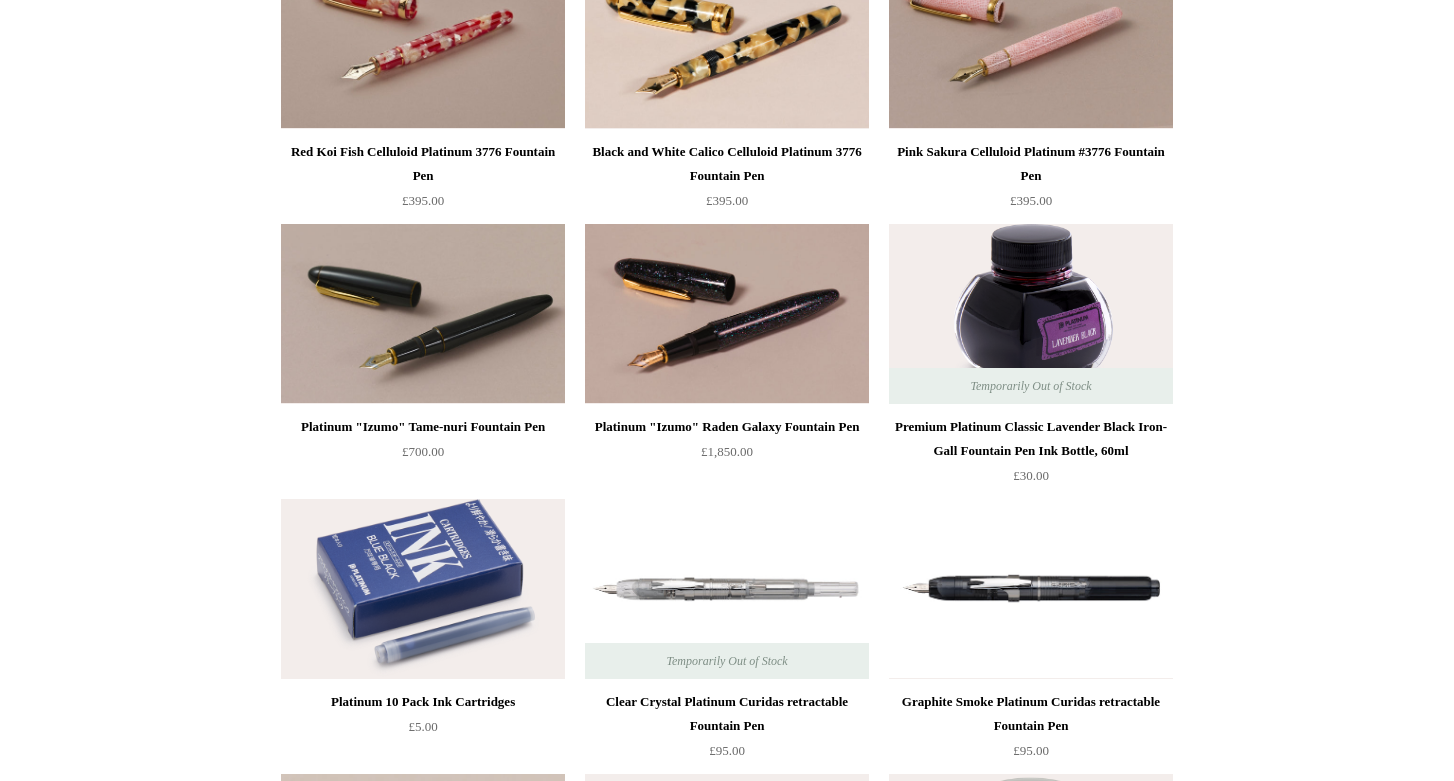 scroll, scrollTop: 0, scrollLeft: 0, axis: both 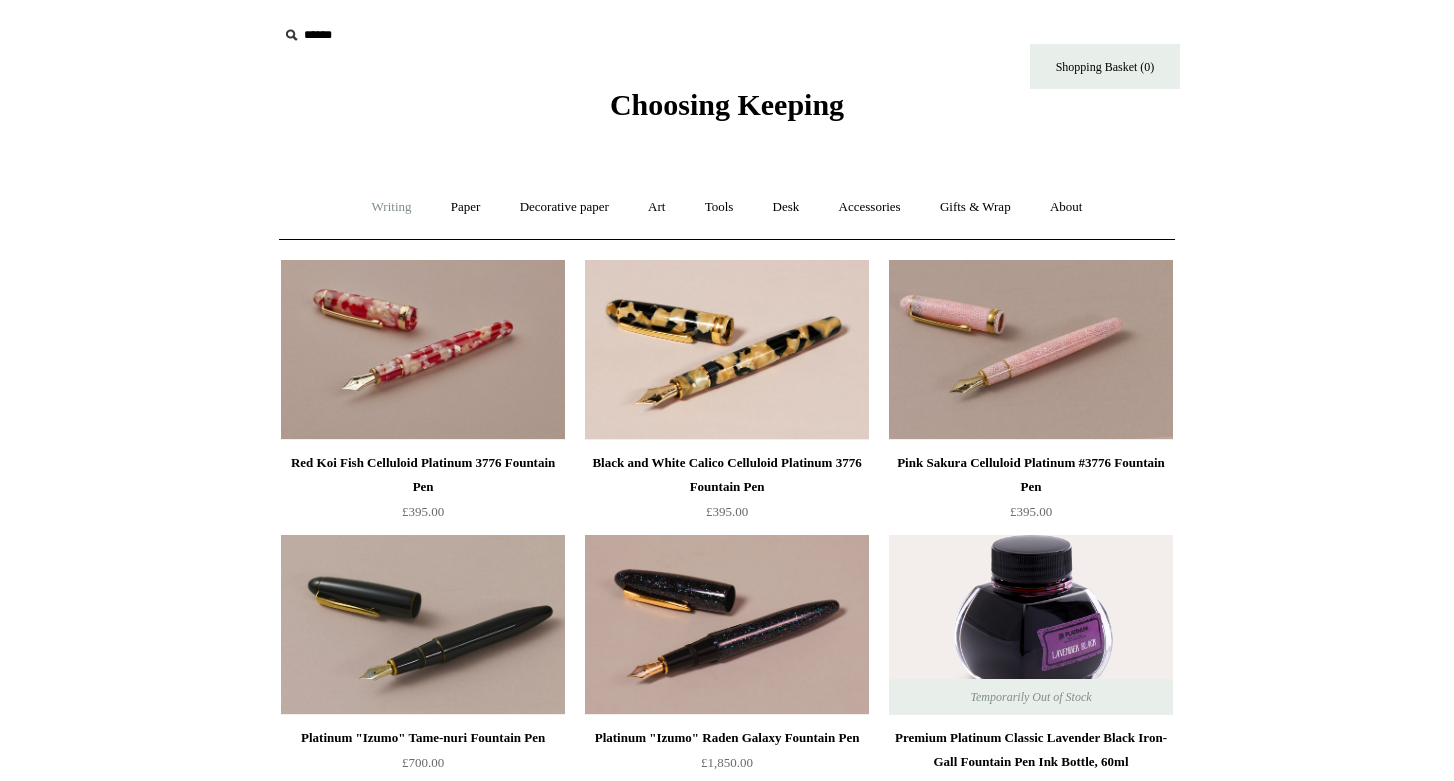 click on "Writing +" at bounding box center (392, 207) 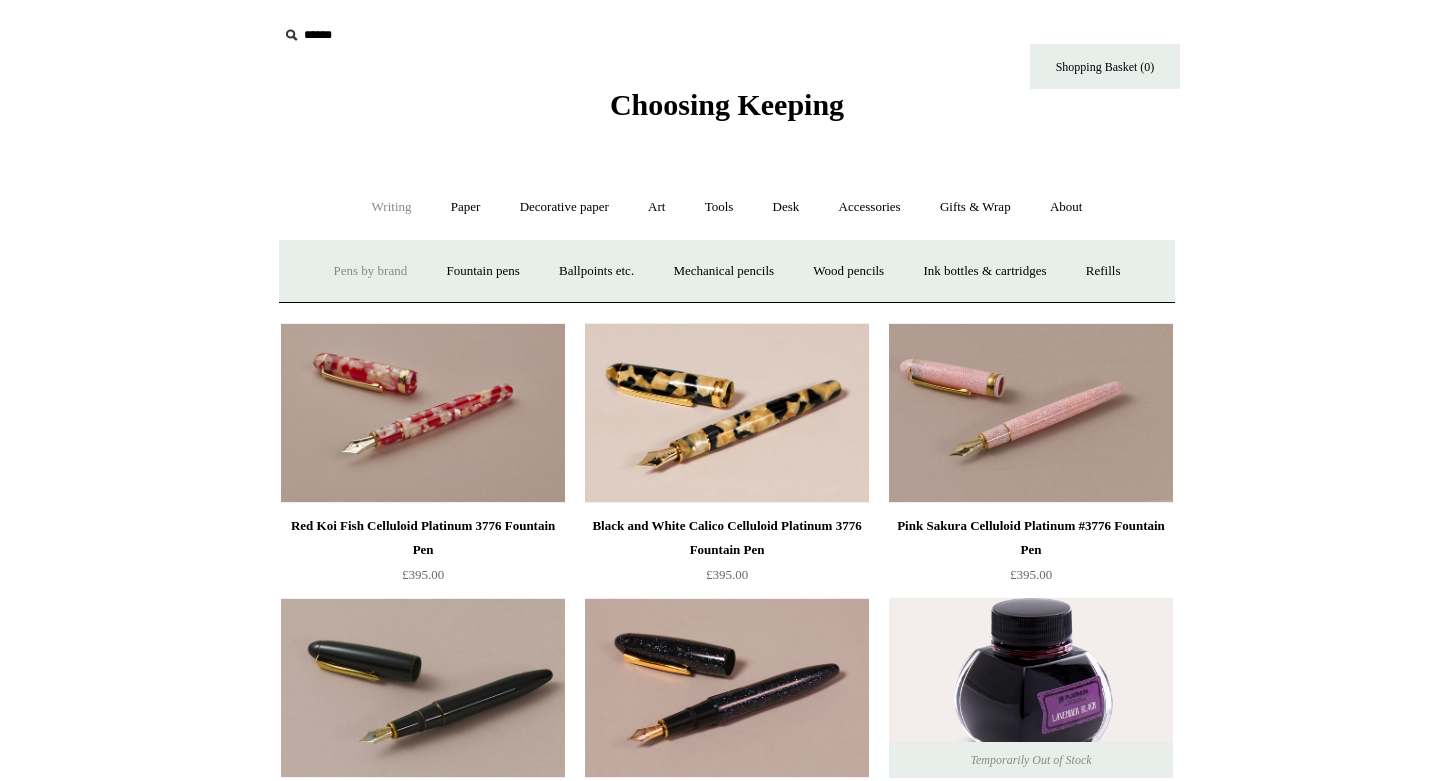 click on "Pens by brand +" at bounding box center [371, 271] 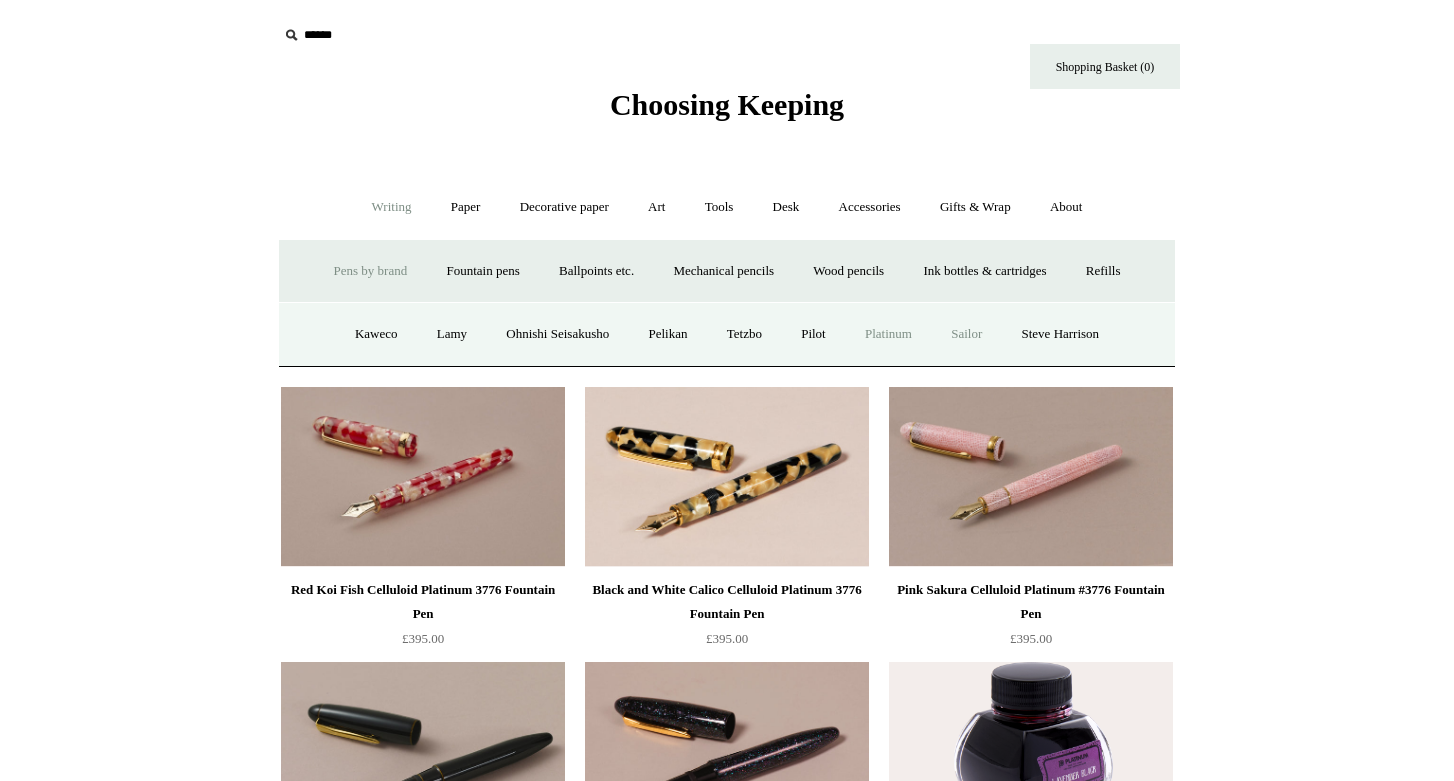 click on "Sailor" at bounding box center (966, 334) 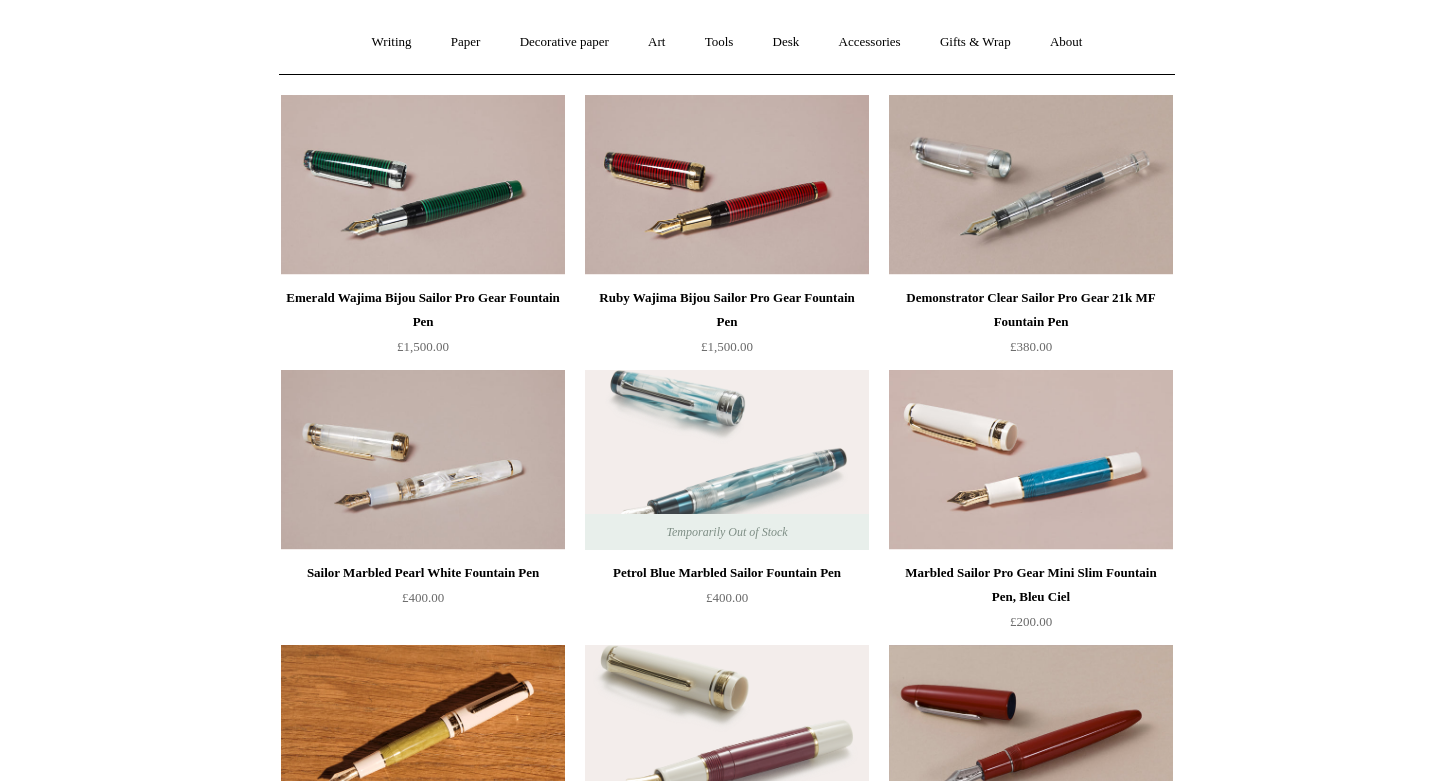 scroll, scrollTop: 0, scrollLeft: 0, axis: both 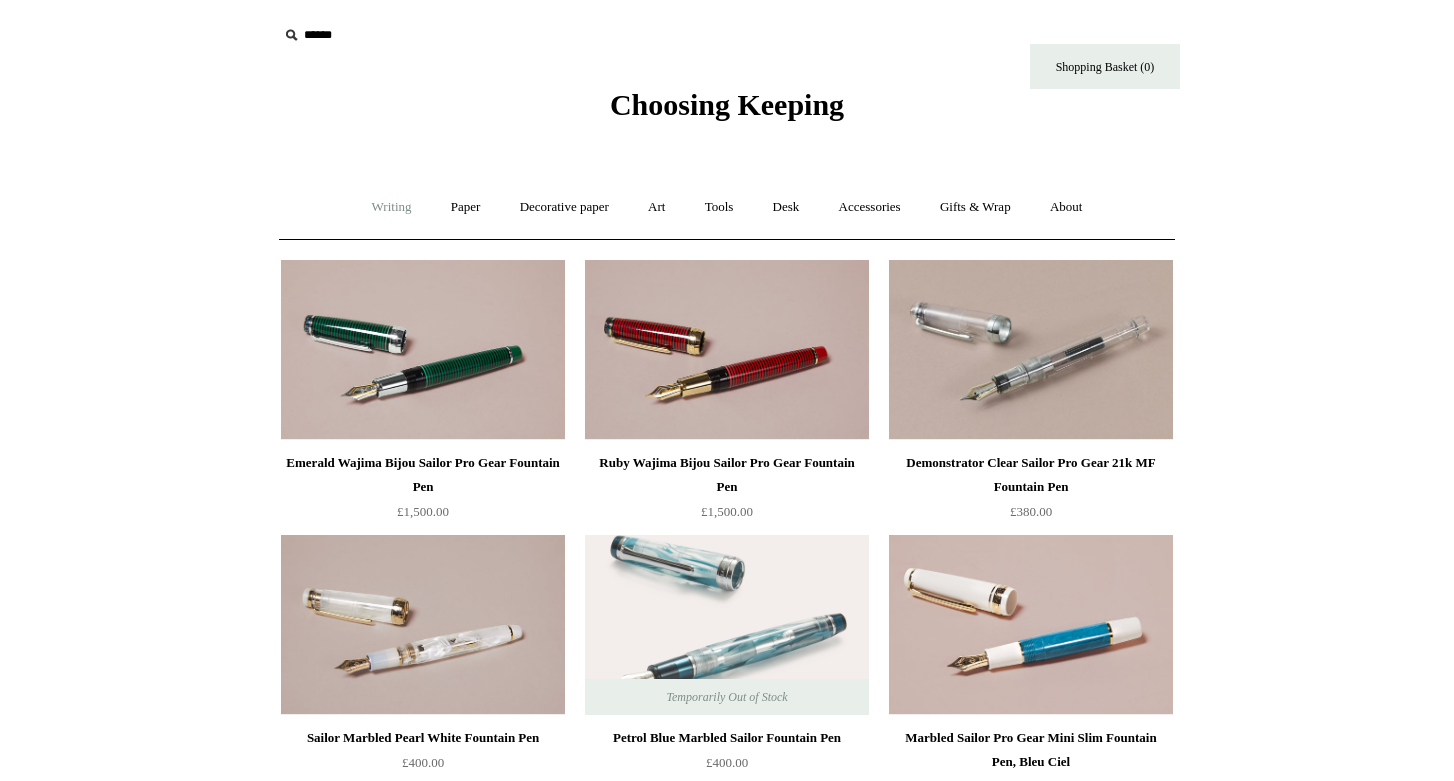 click on "Writing +" at bounding box center (392, 207) 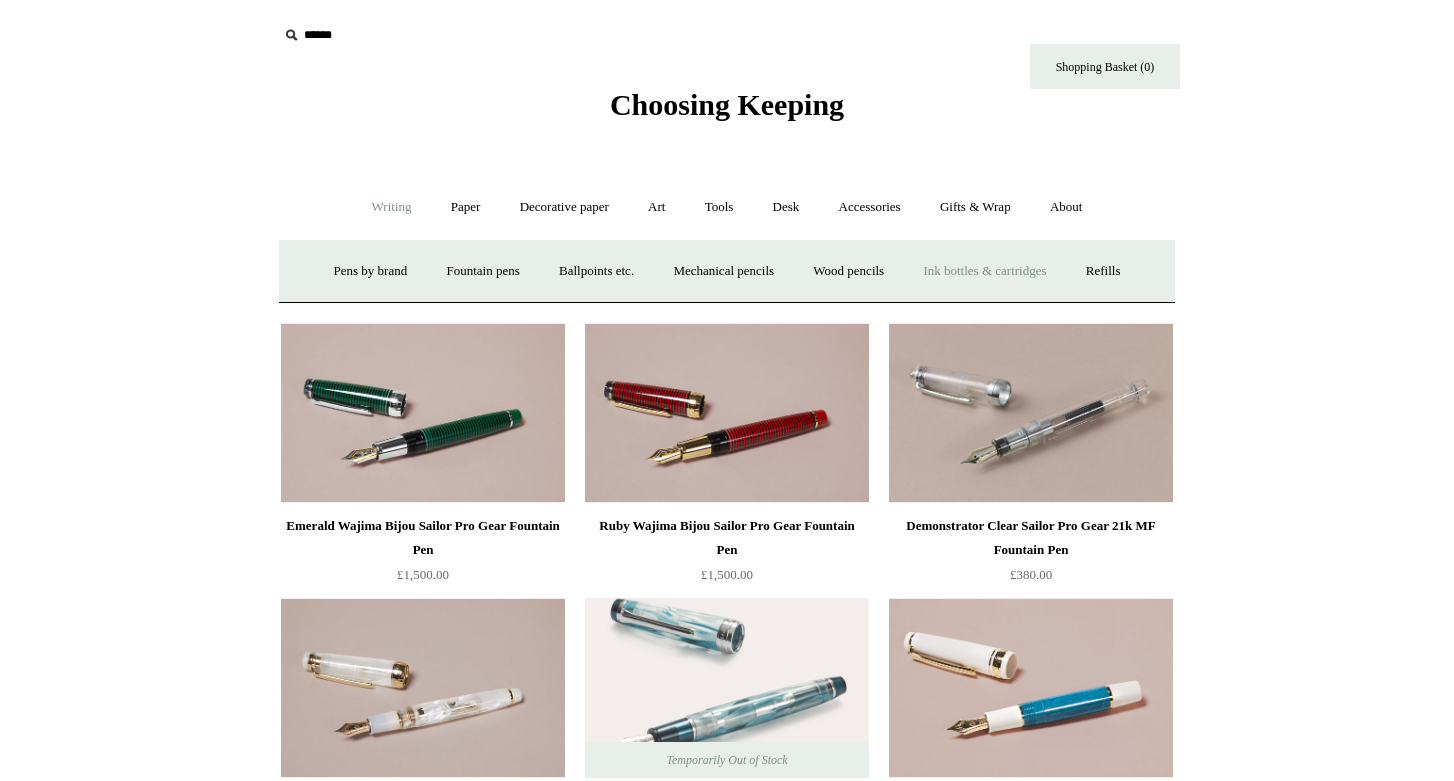 click on "Ink bottles & cartridges +" at bounding box center [984, 271] 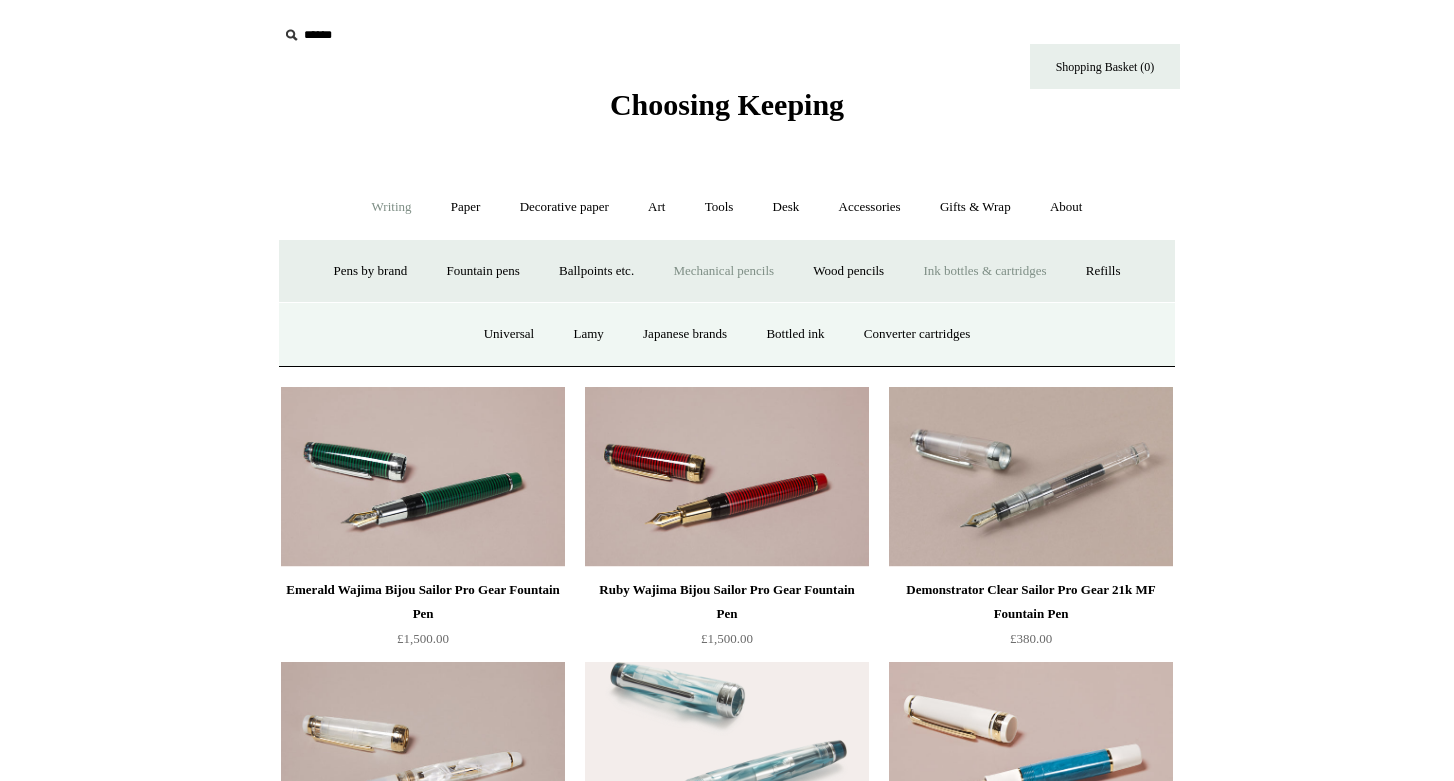 click on "Mechanical pencils +" at bounding box center (723, 271) 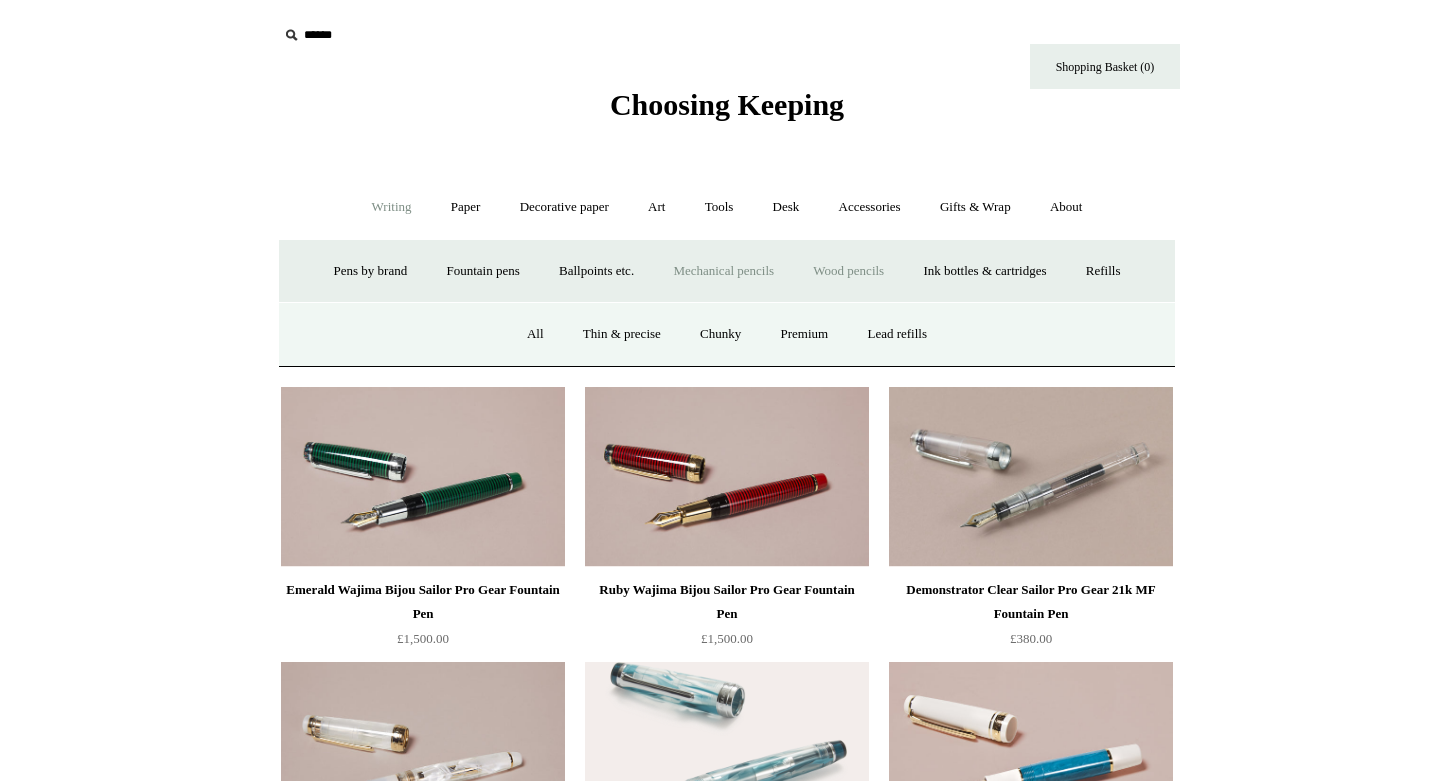 click on "Wood pencils +" at bounding box center [848, 271] 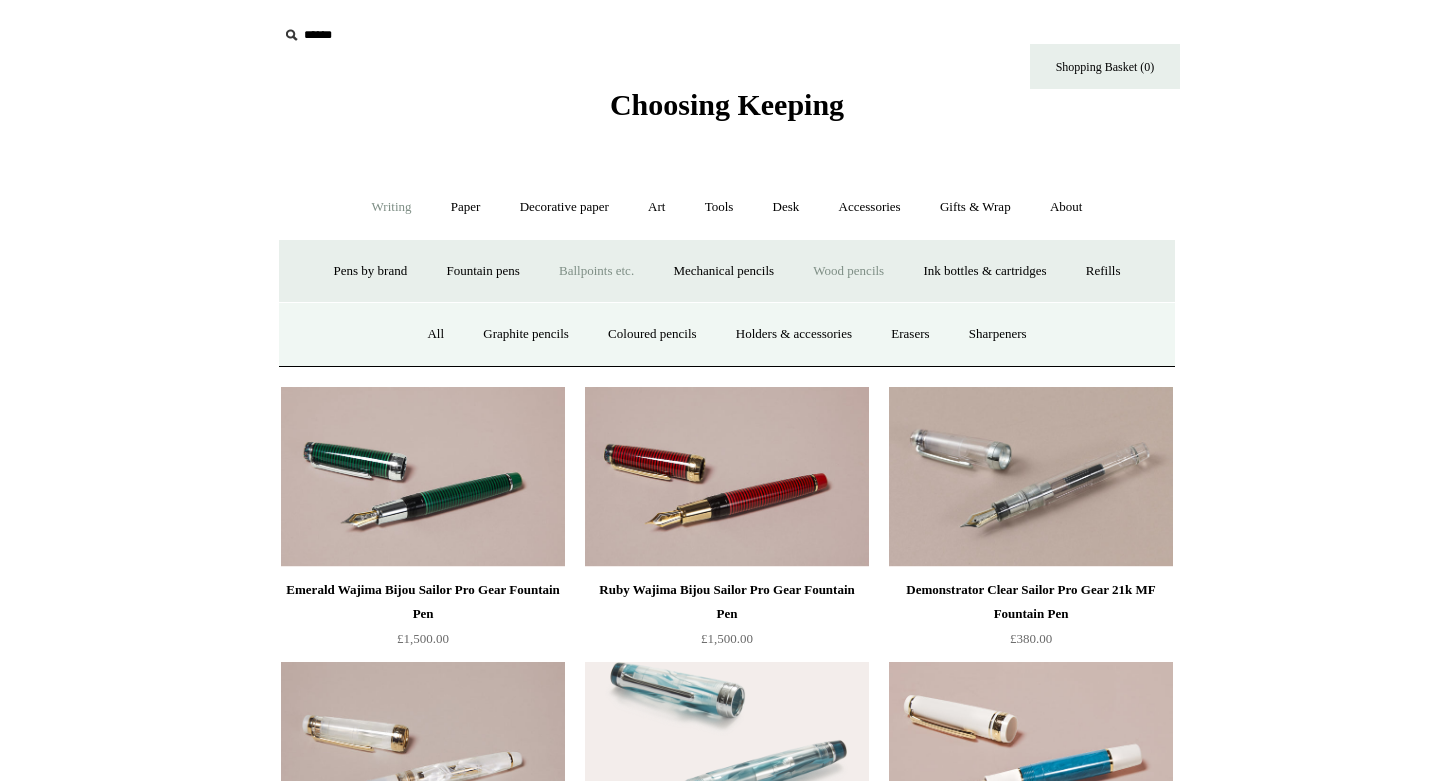click on "Ballpoints etc. +" at bounding box center [596, 271] 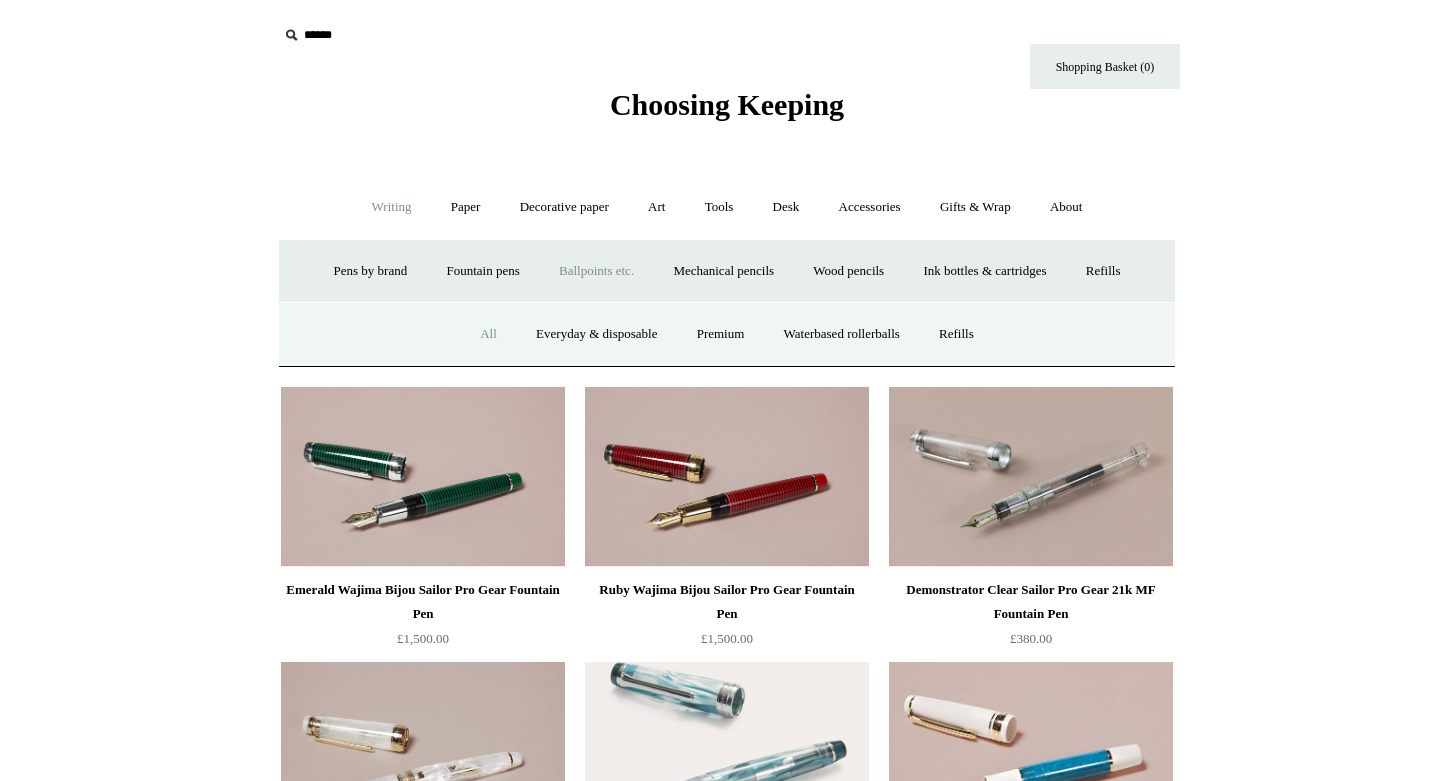 click on "All" at bounding box center (488, 334) 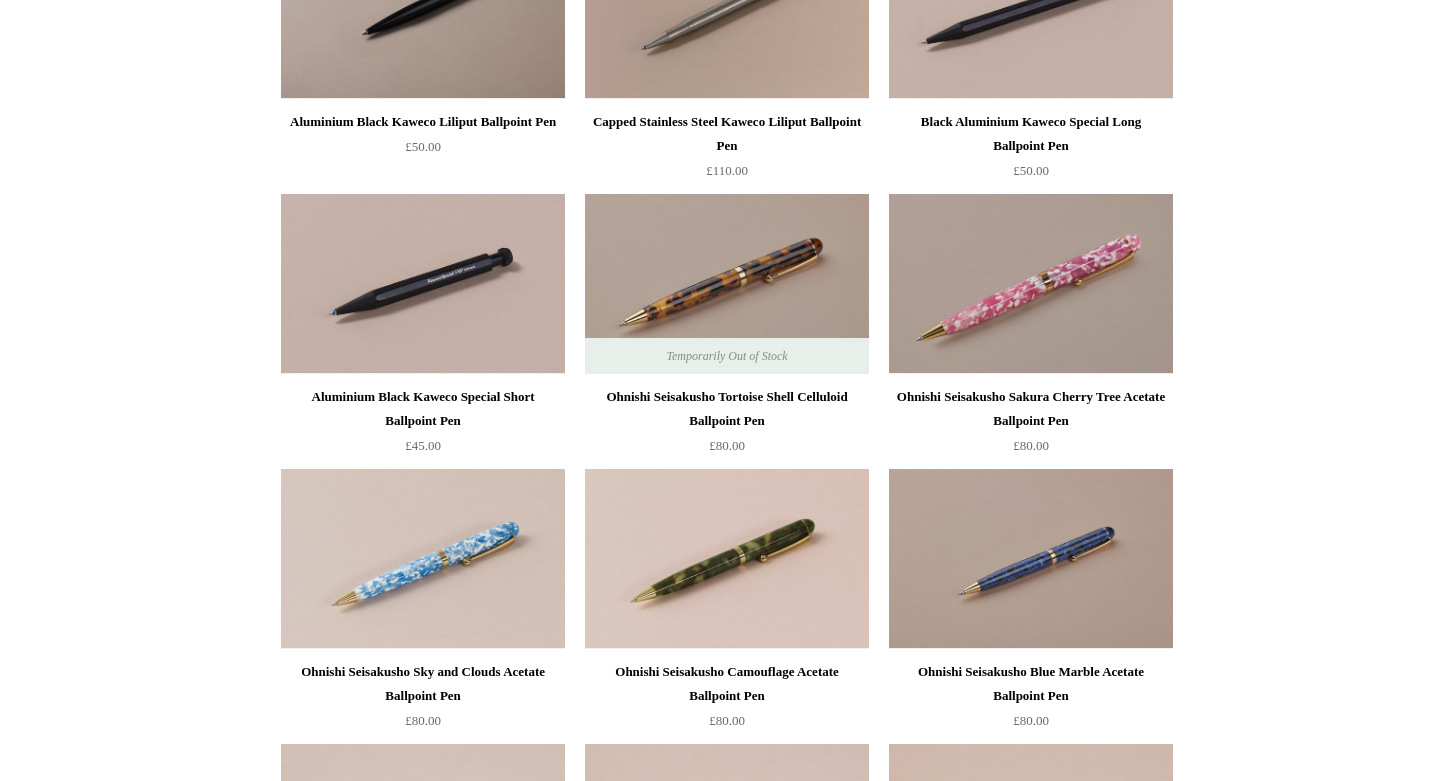 scroll, scrollTop: 6127, scrollLeft: 0, axis: vertical 